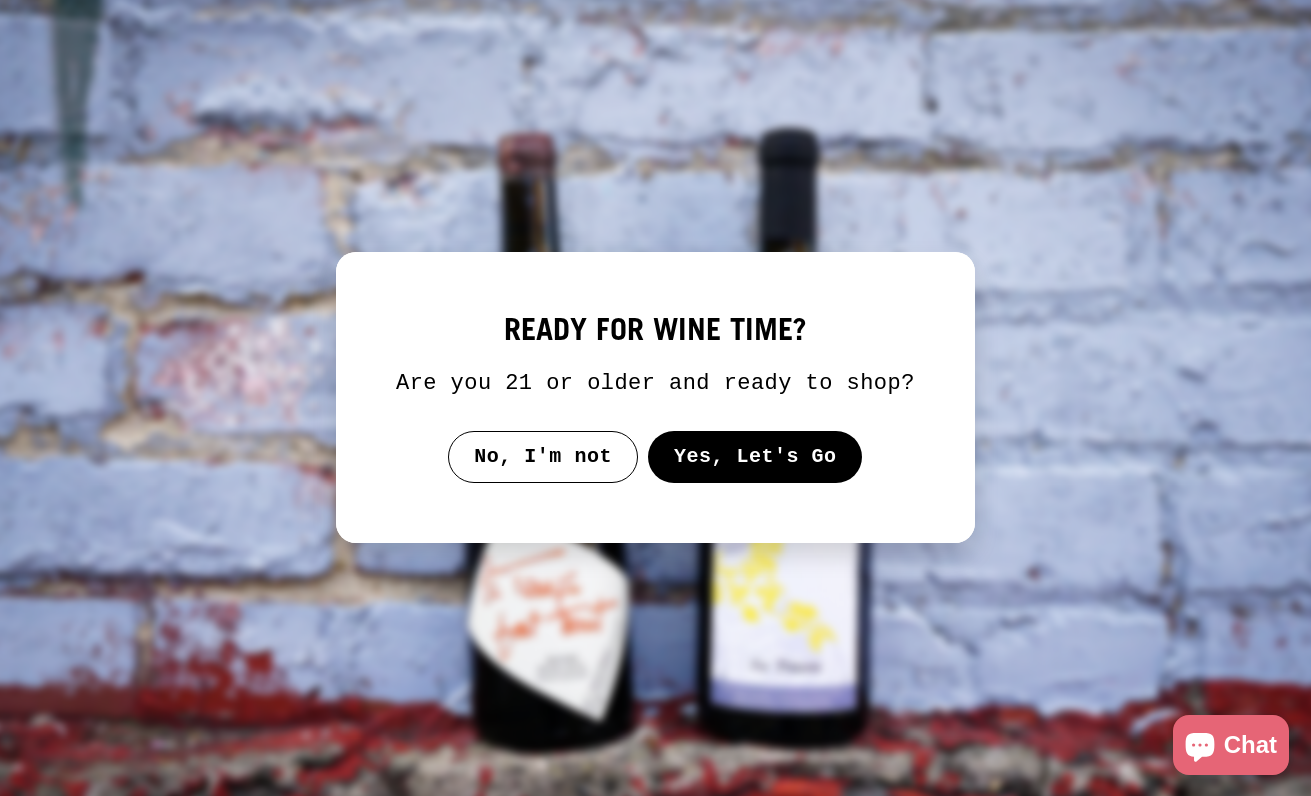 scroll, scrollTop: 0, scrollLeft: 0, axis: both 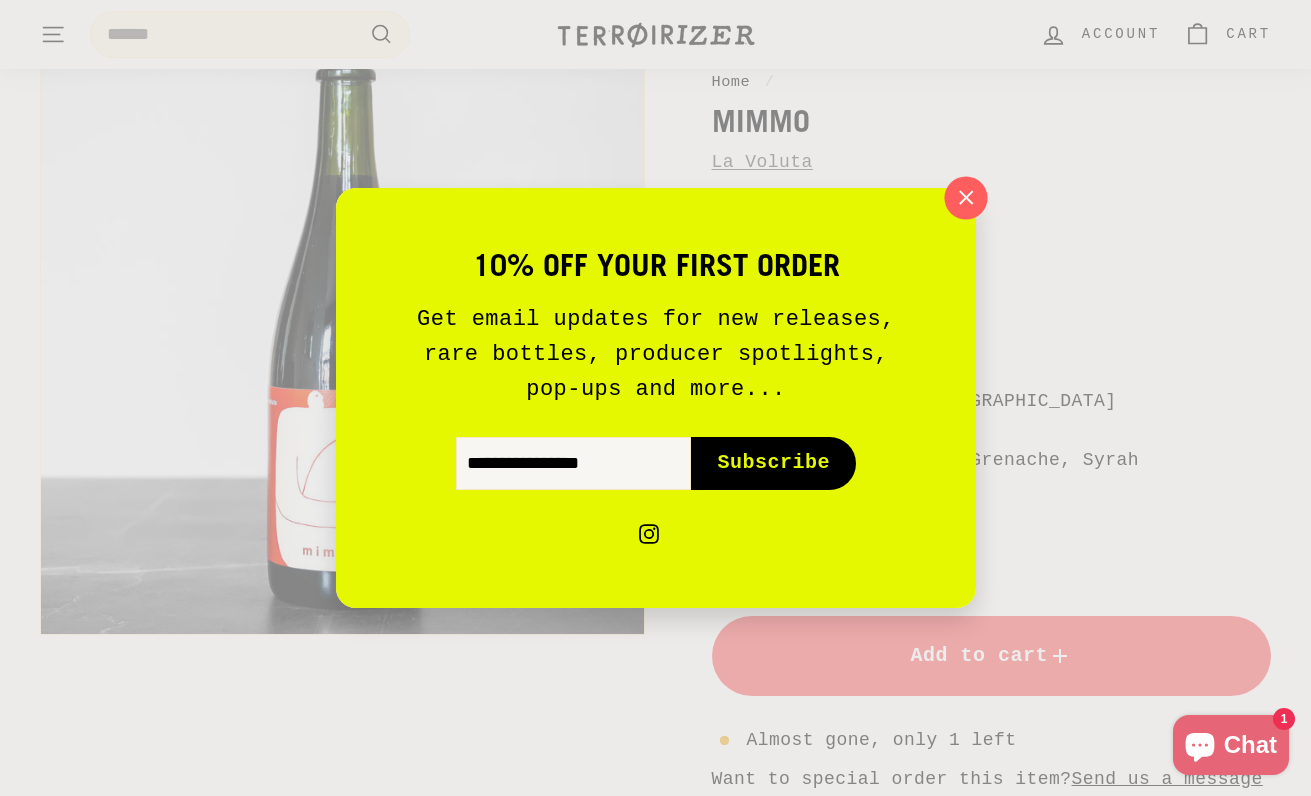 click 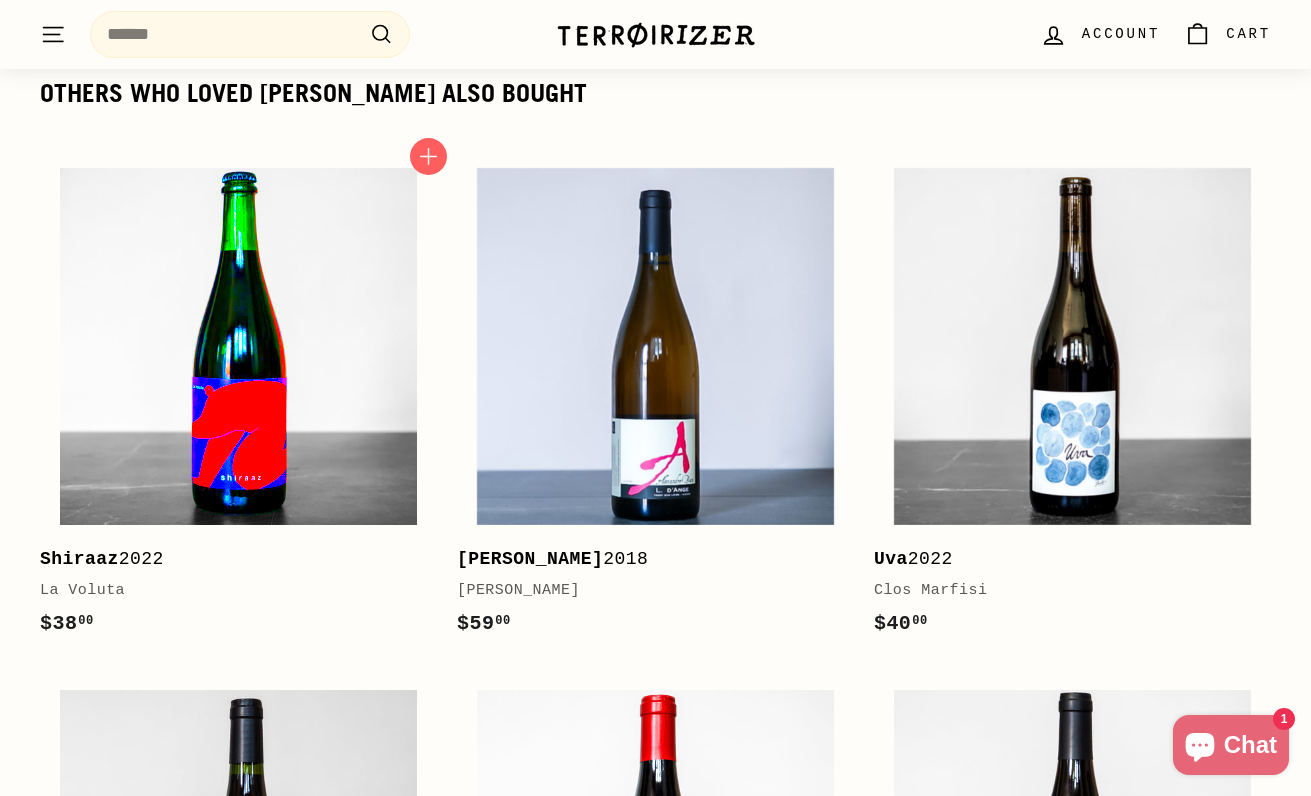 scroll, scrollTop: 2748, scrollLeft: 0, axis: vertical 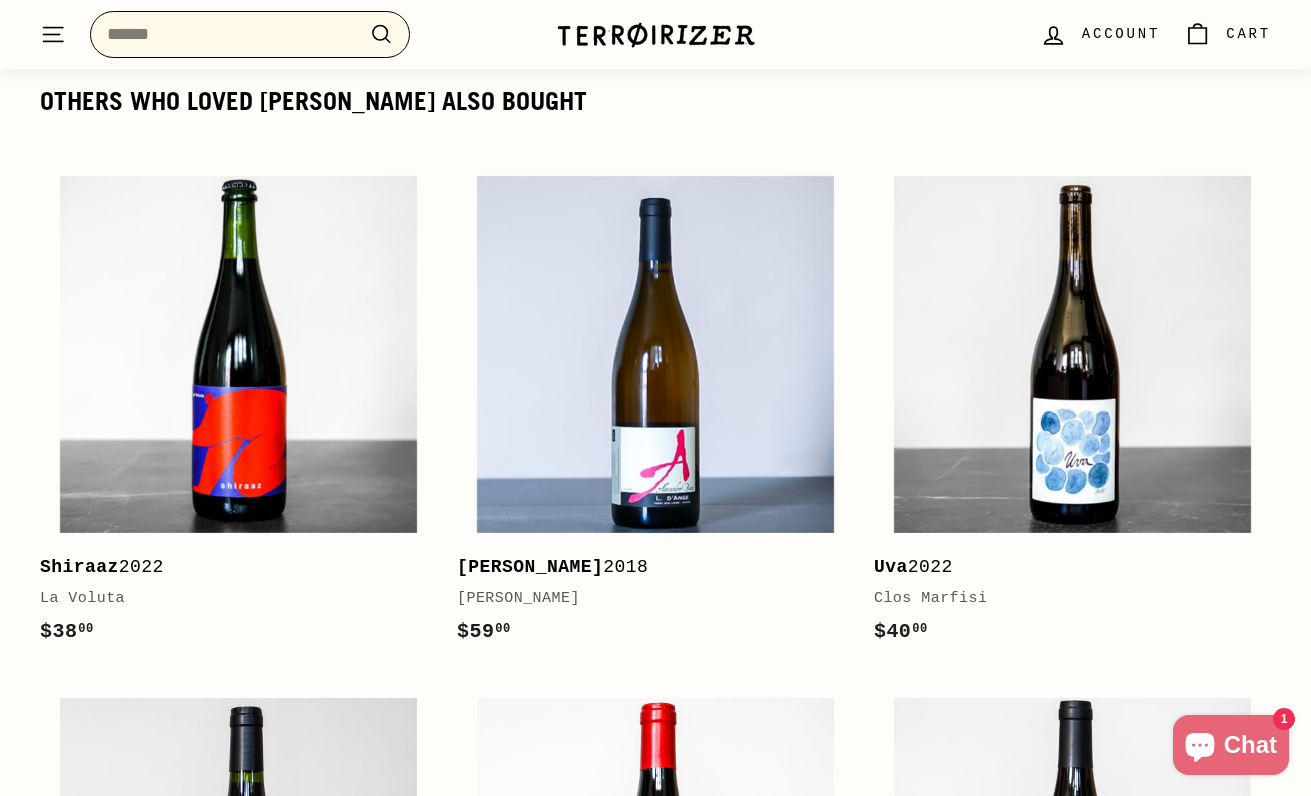 click on "Search" at bounding box center (250, 34) 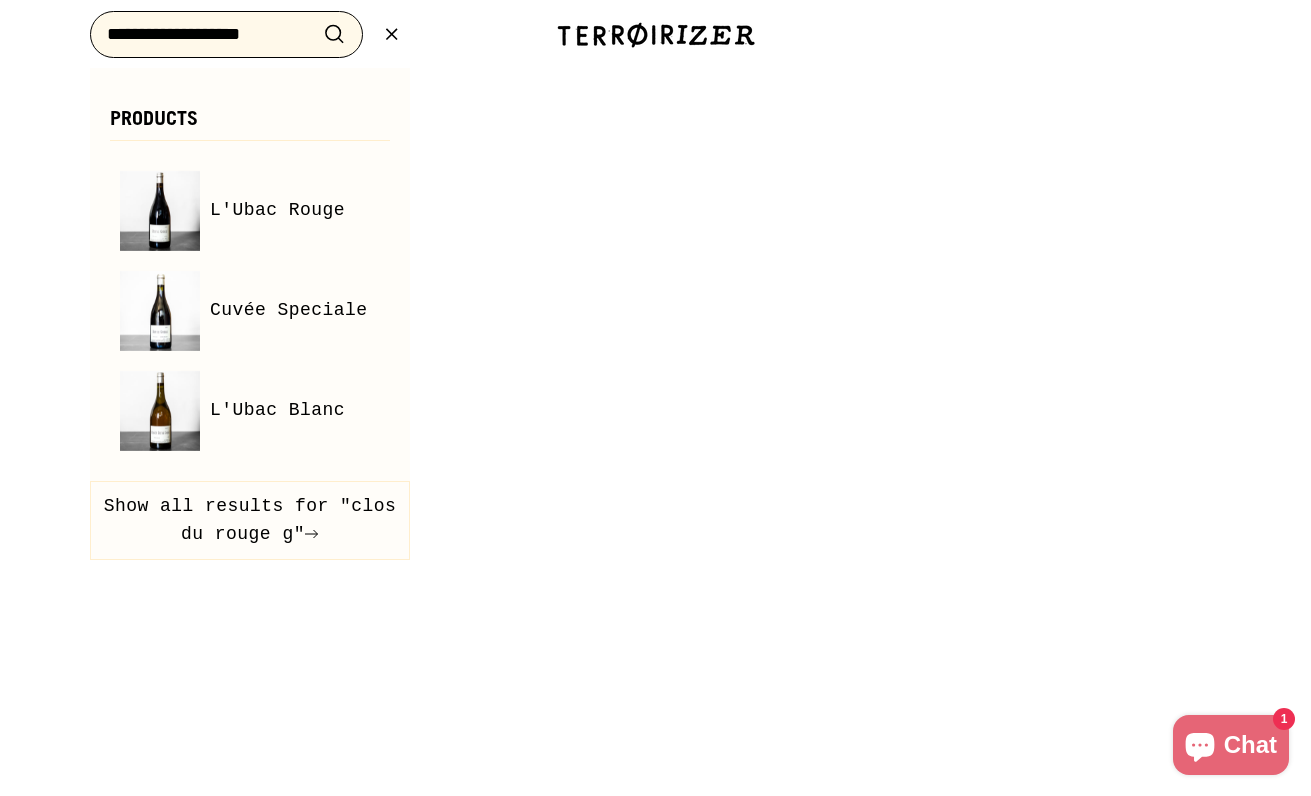 type on "**********" 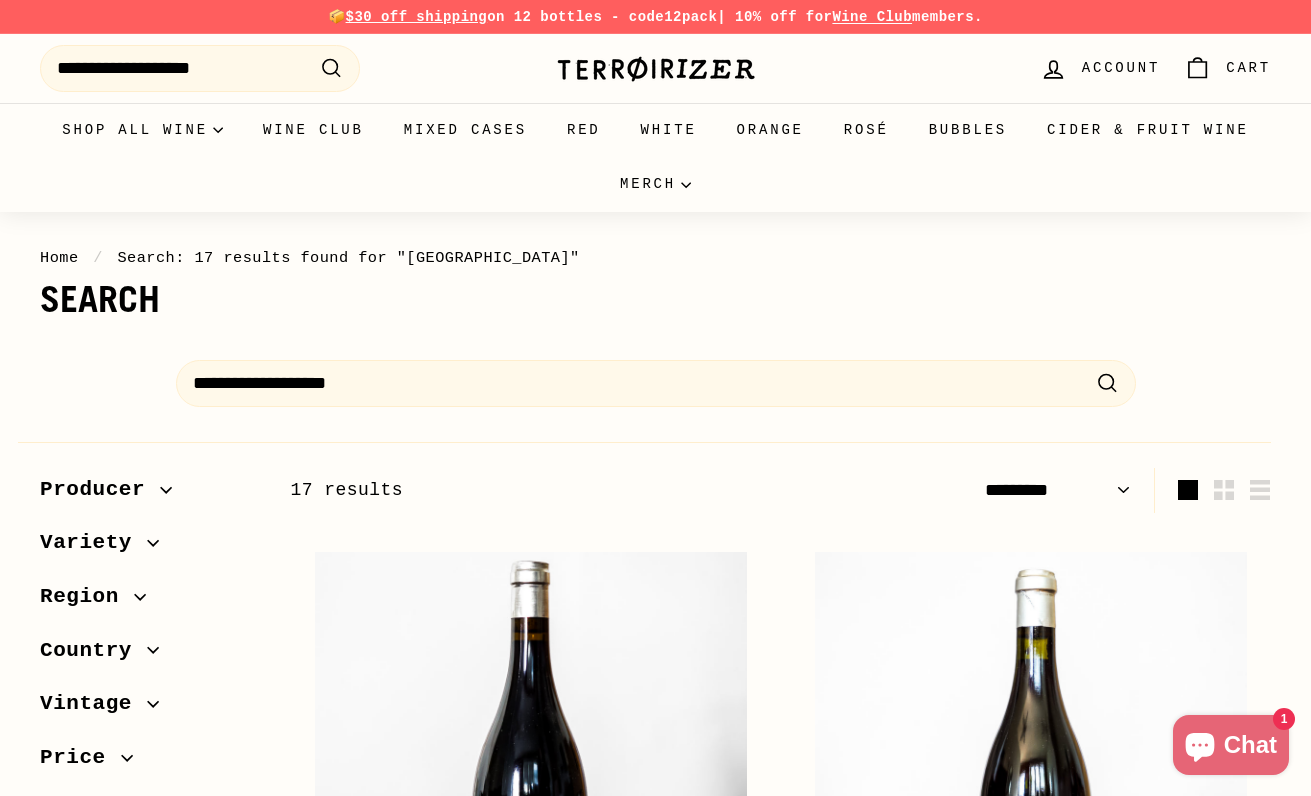 select on "*********" 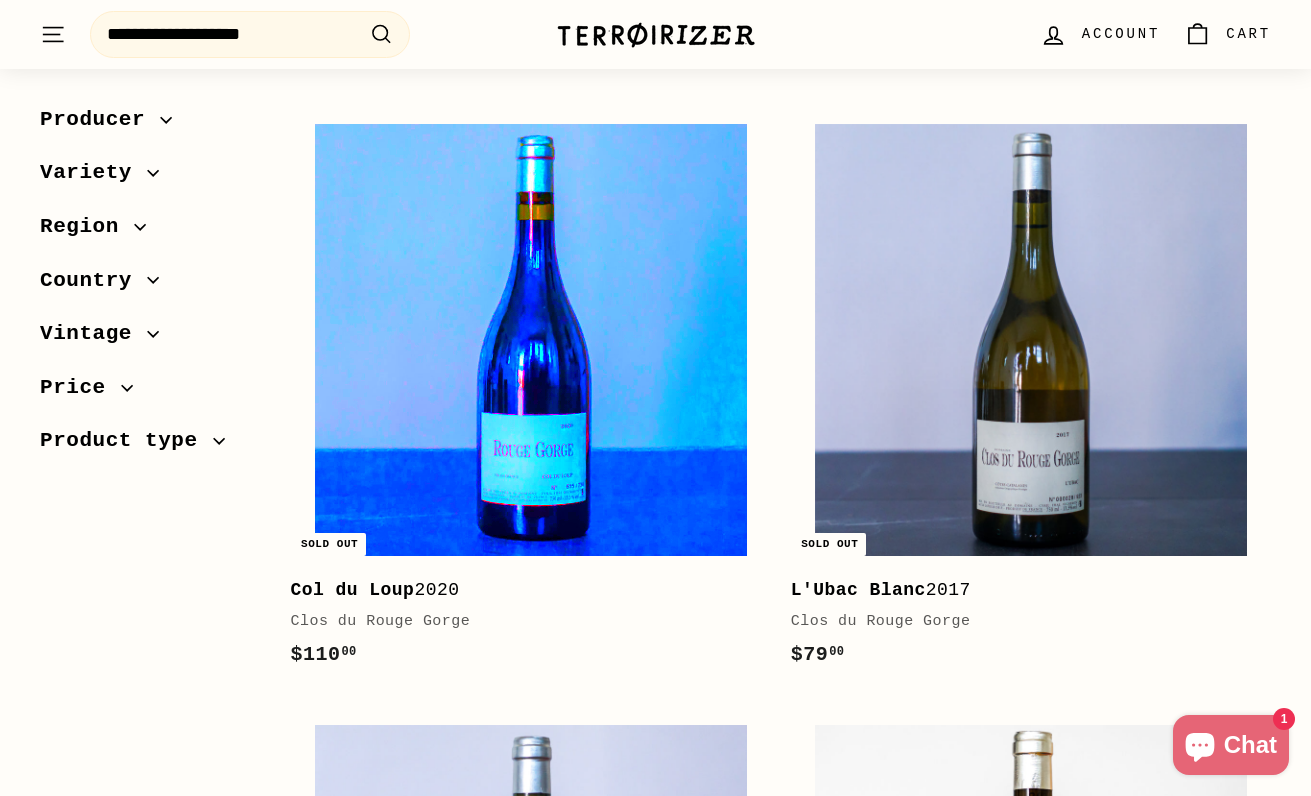scroll, scrollTop: 2864, scrollLeft: 0, axis: vertical 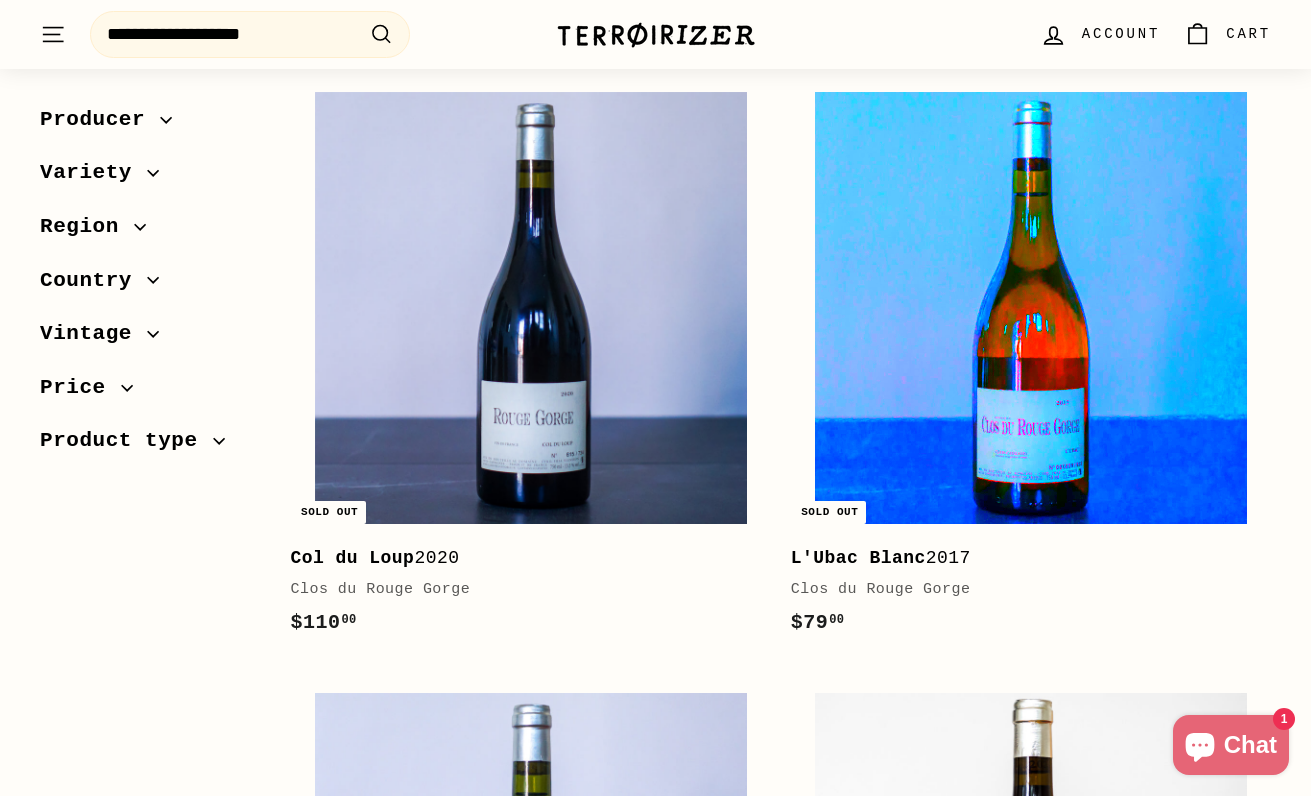 click at bounding box center [1031, 308] 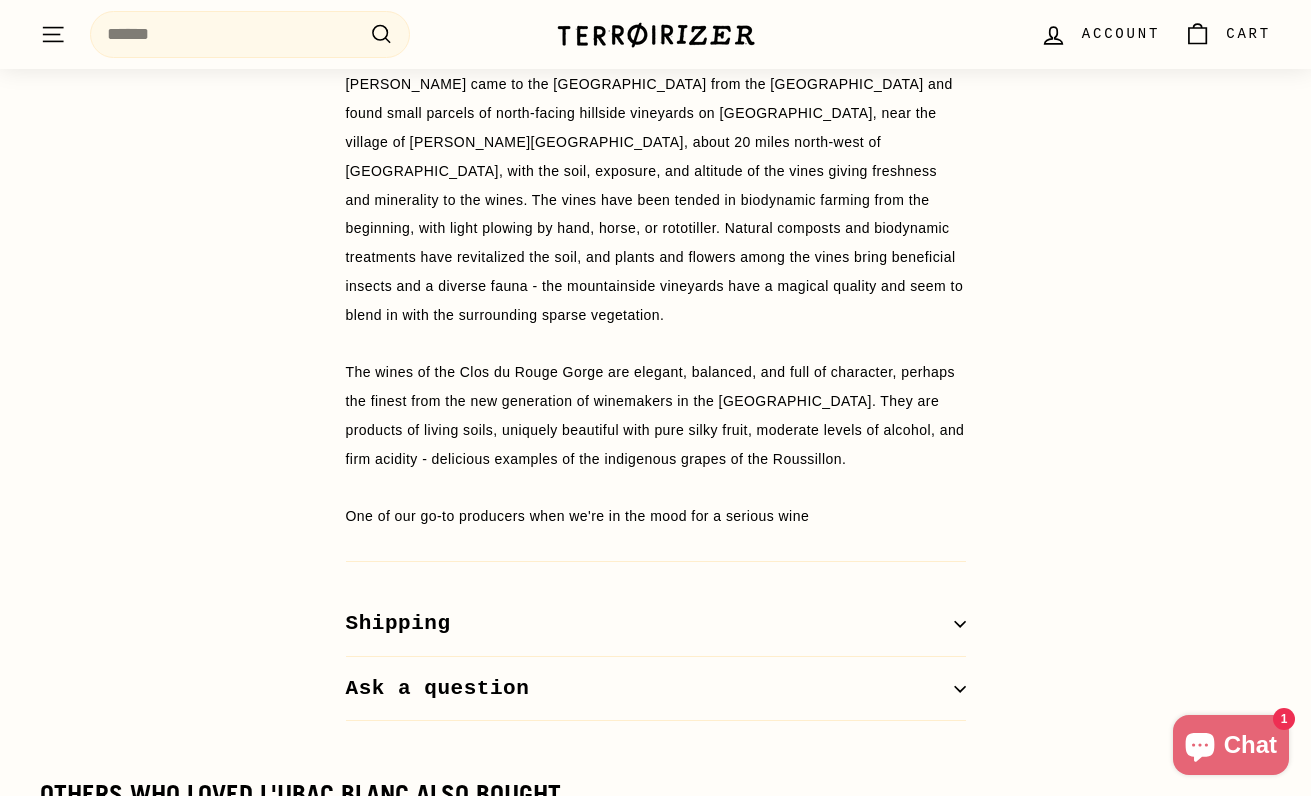 scroll, scrollTop: 1683, scrollLeft: 0, axis: vertical 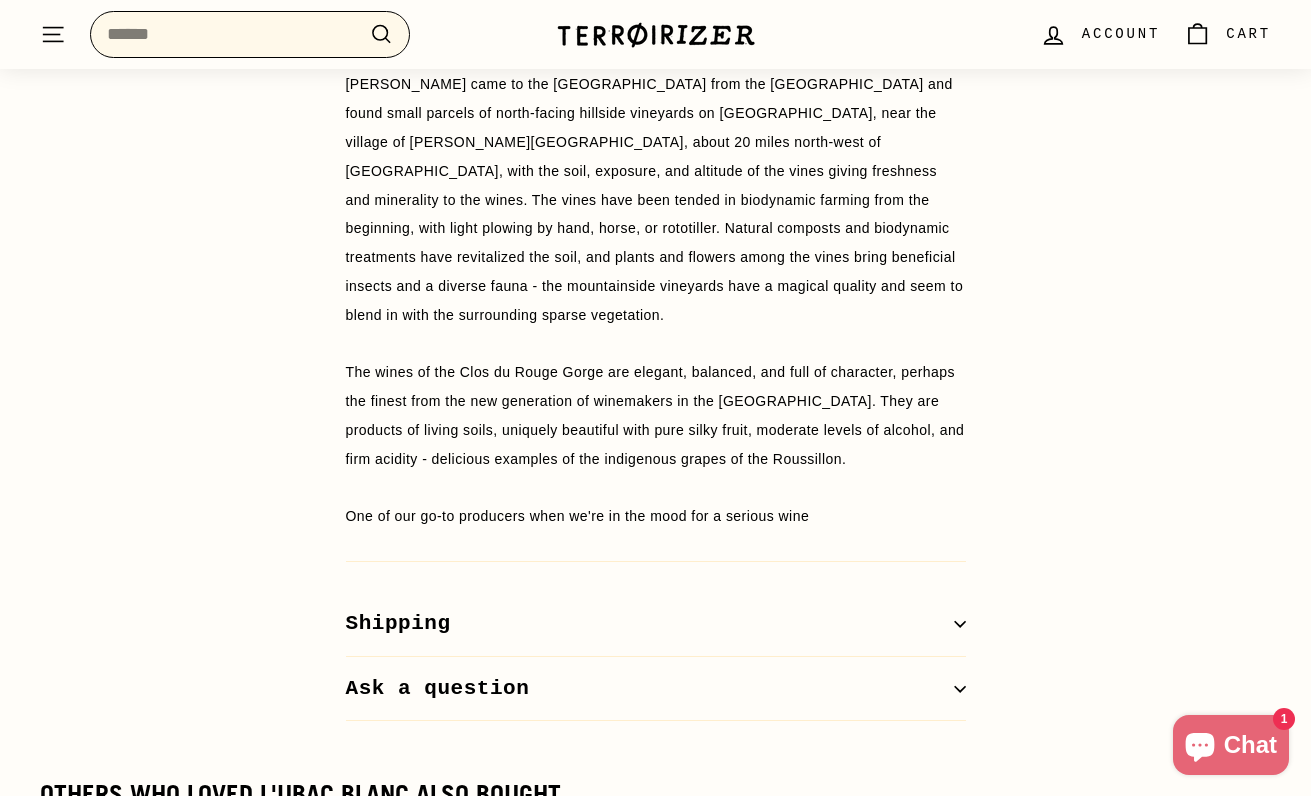 click on "Search" at bounding box center (250, 34) 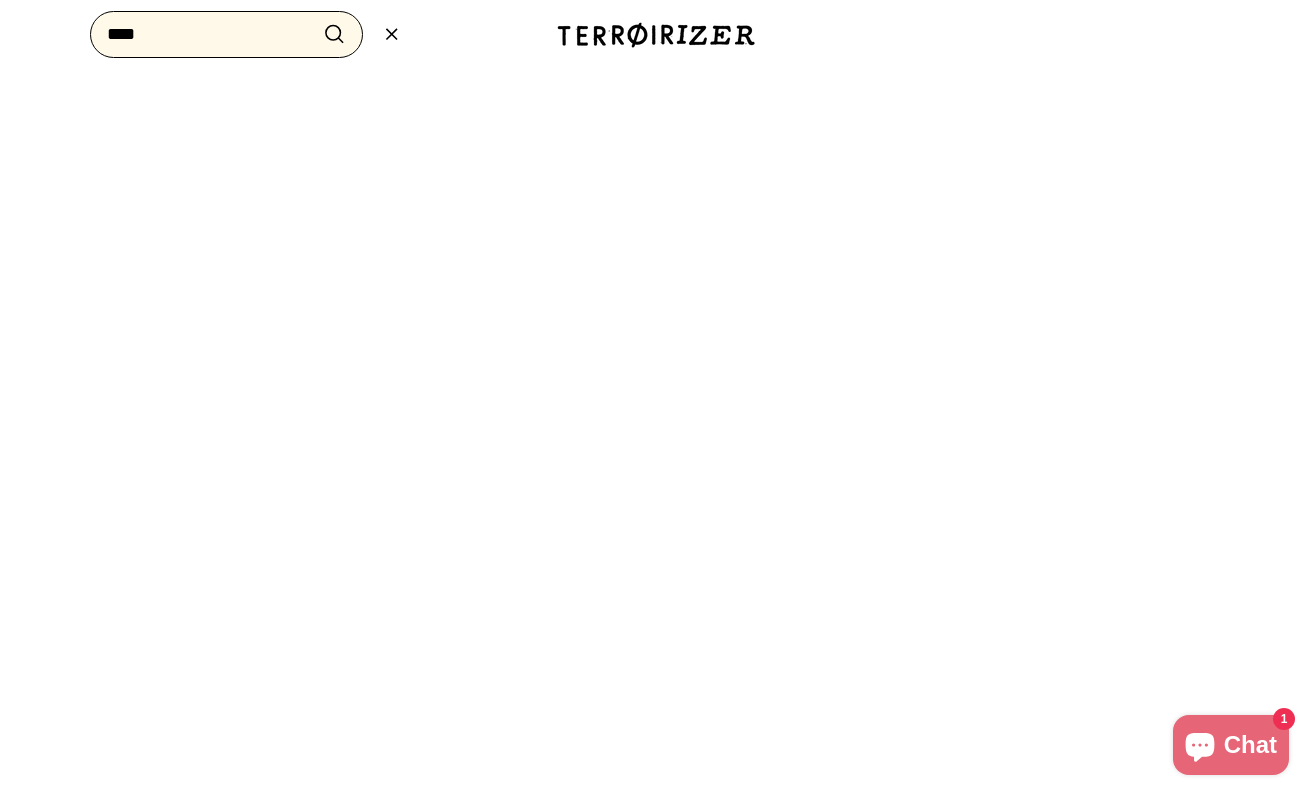 type on "****" 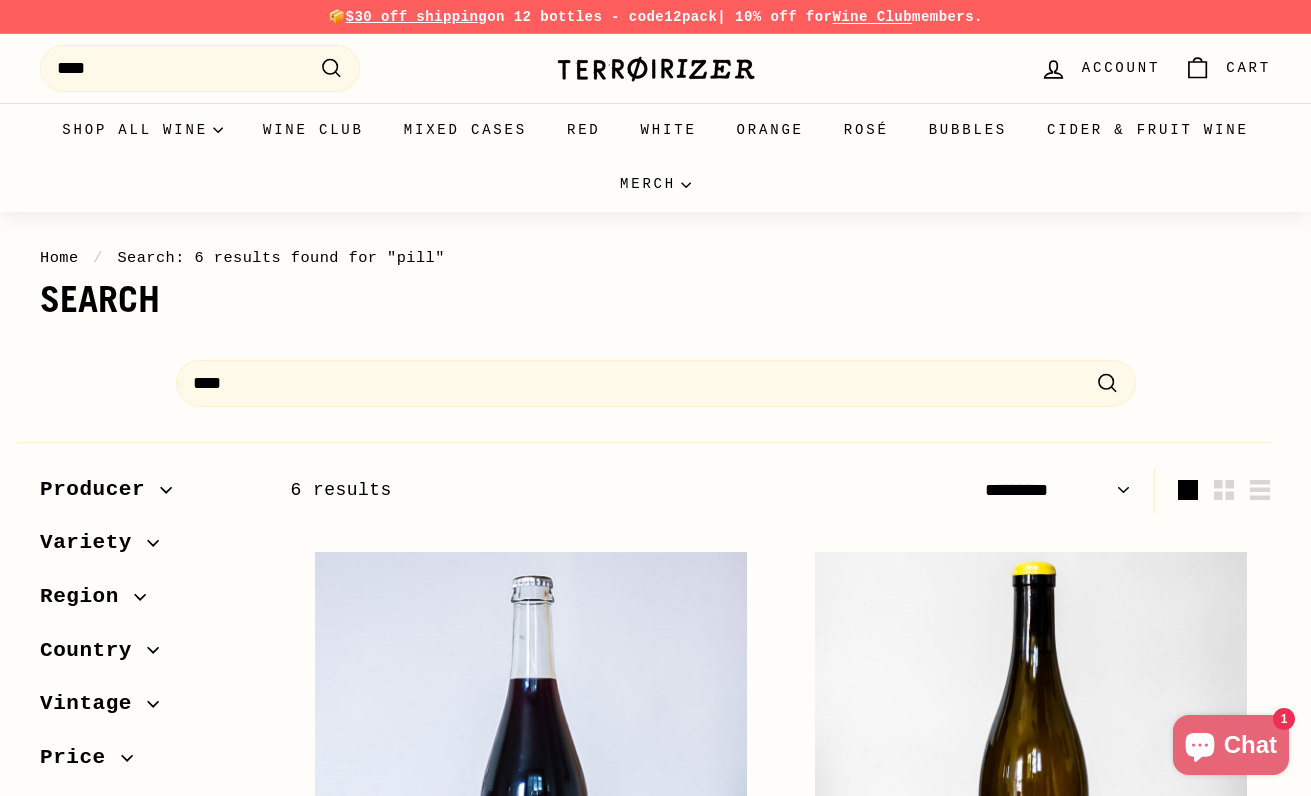 select on "*********" 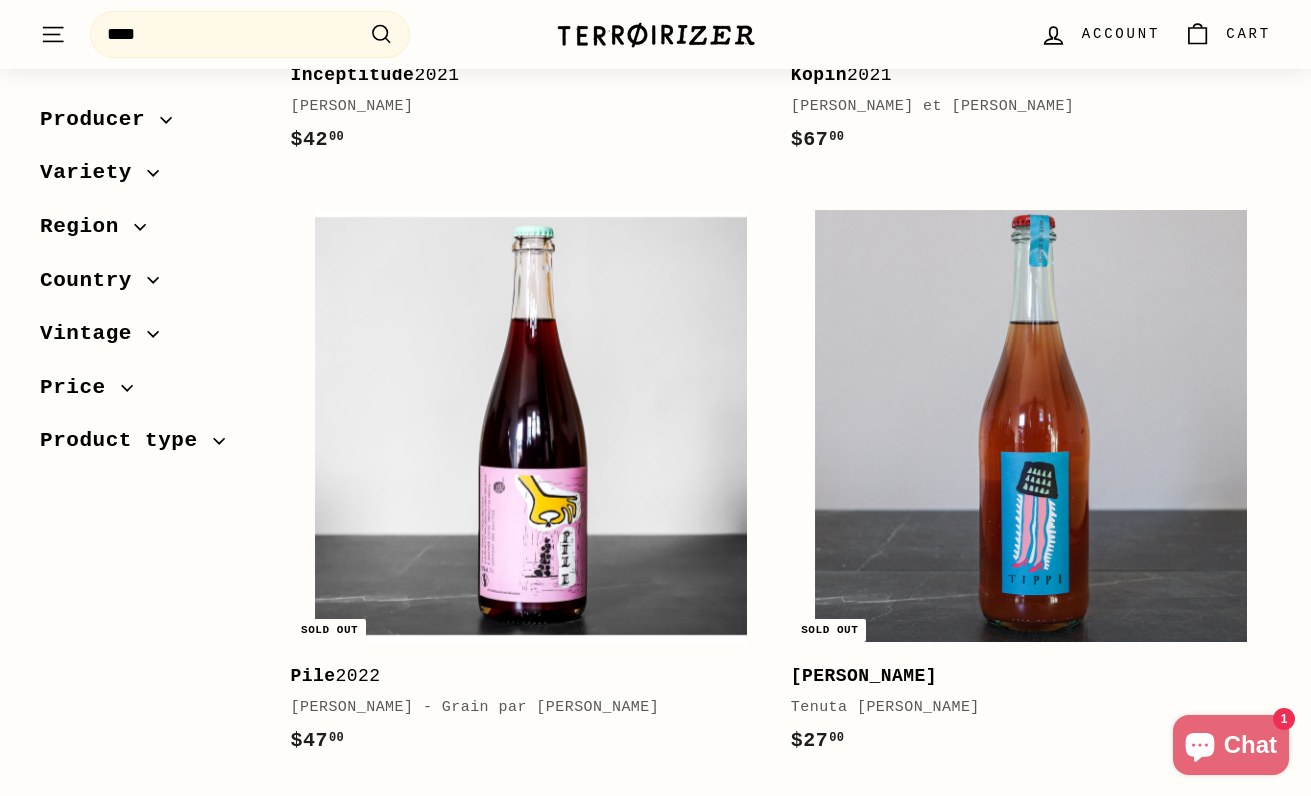 scroll, scrollTop: 944, scrollLeft: 0, axis: vertical 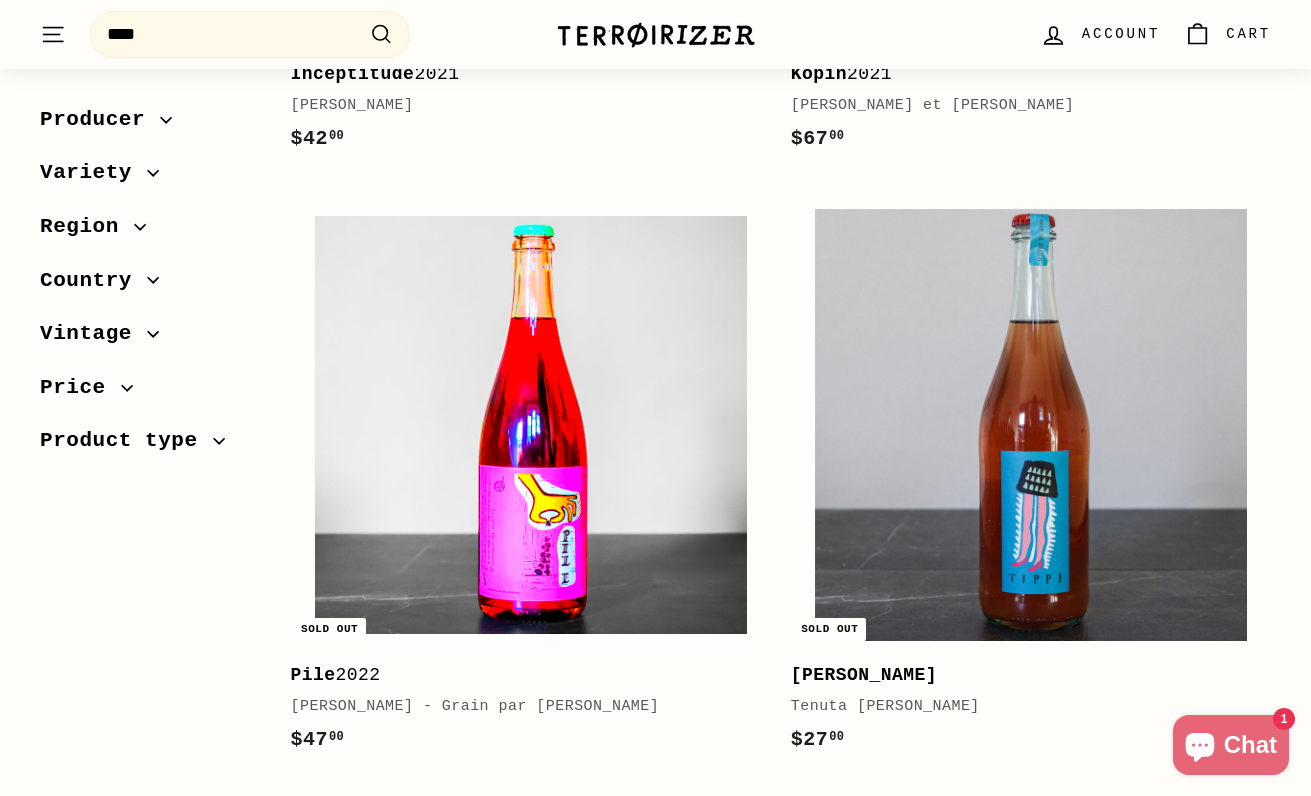 click at bounding box center (531, 425) 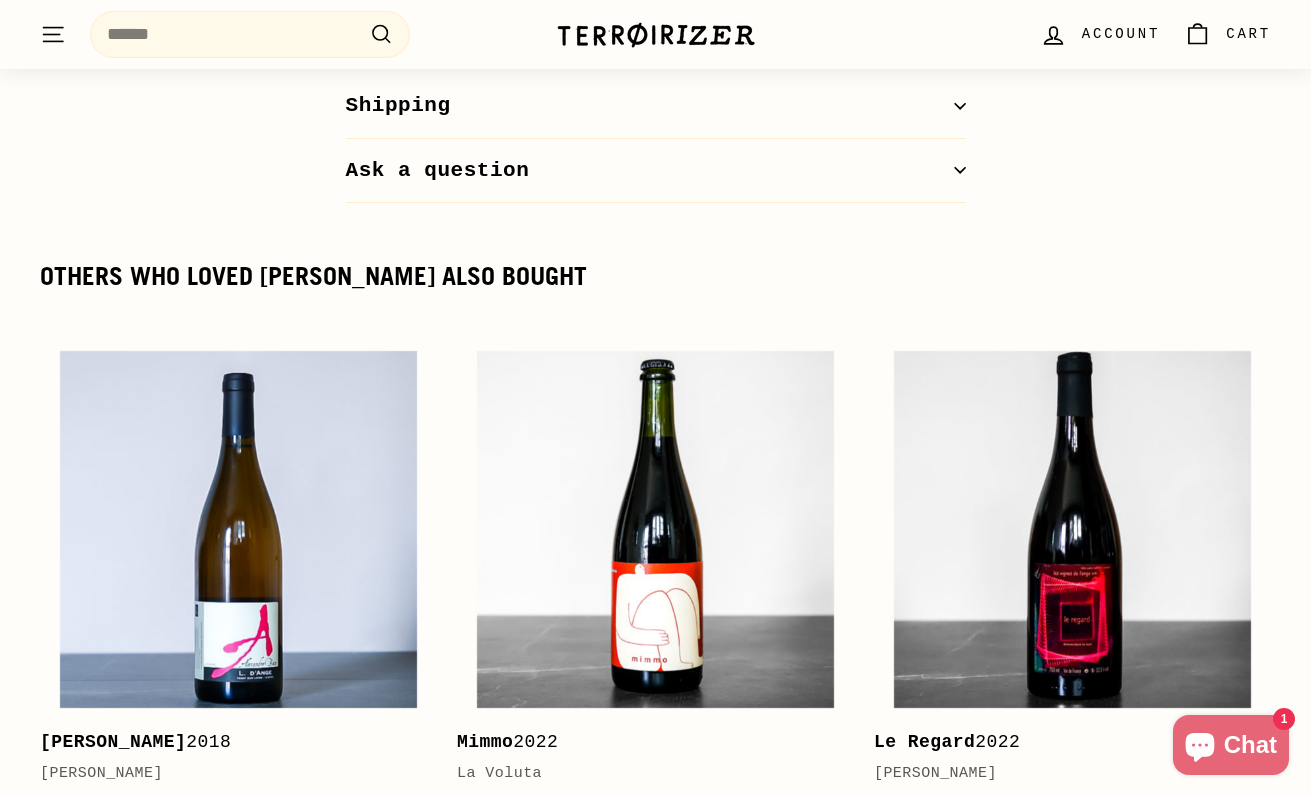 scroll, scrollTop: 2390, scrollLeft: 0, axis: vertical 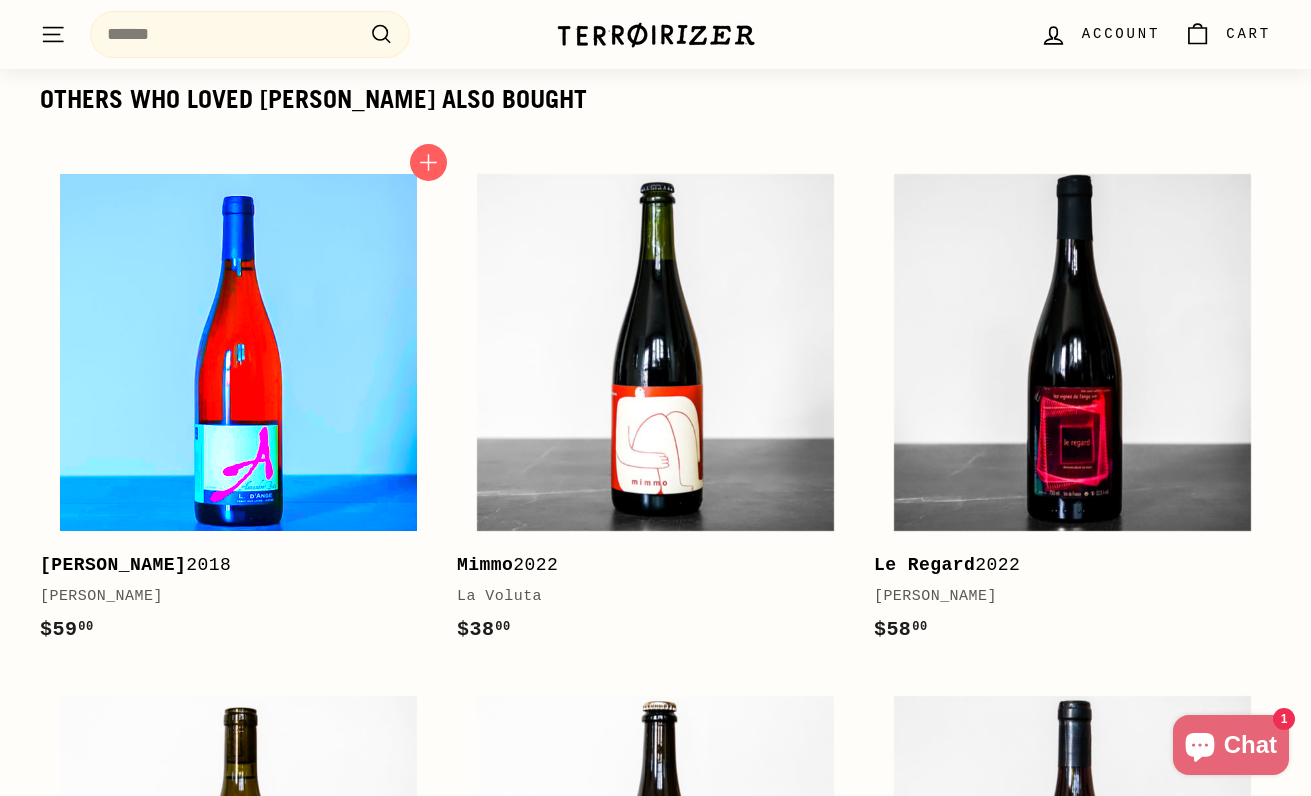 click at bounding box center (238, 352) 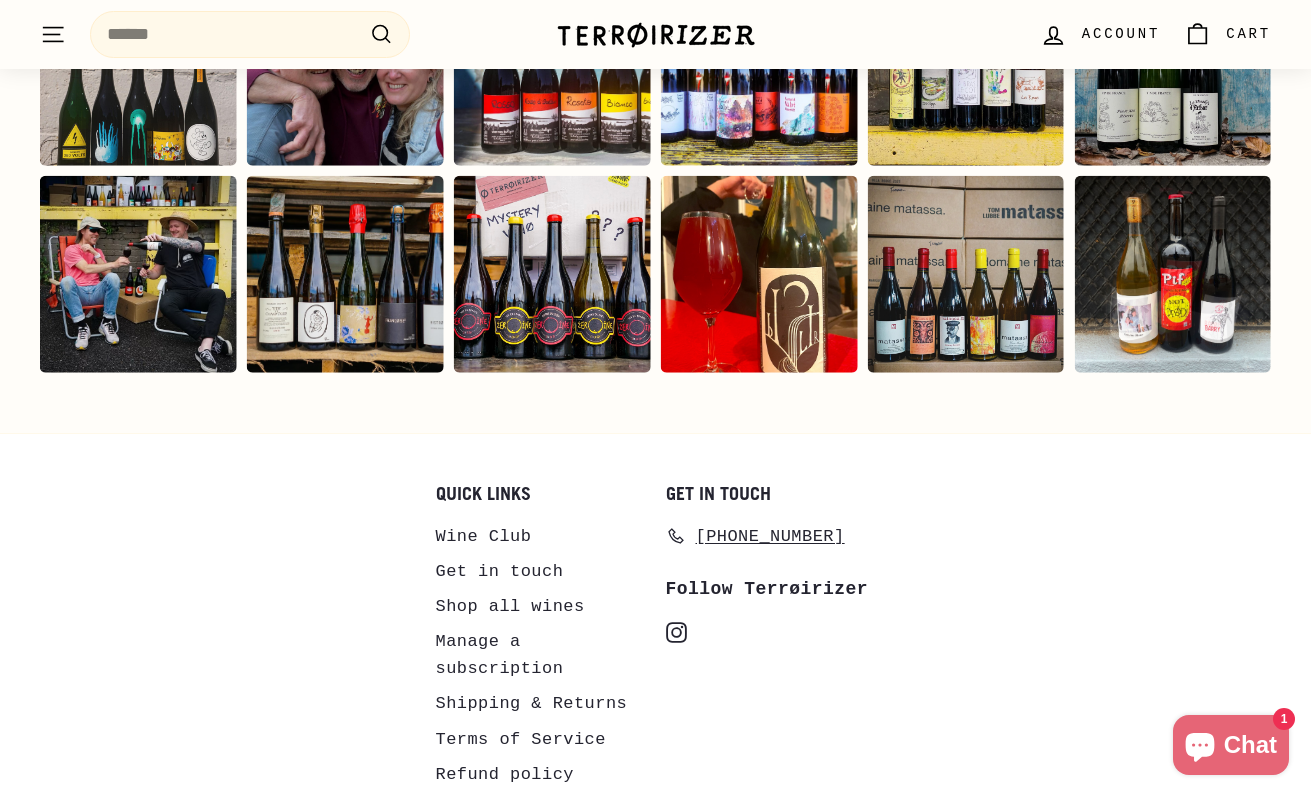 scroll, scrollTop: 4065, scrollLeft: 0, axis: vertical 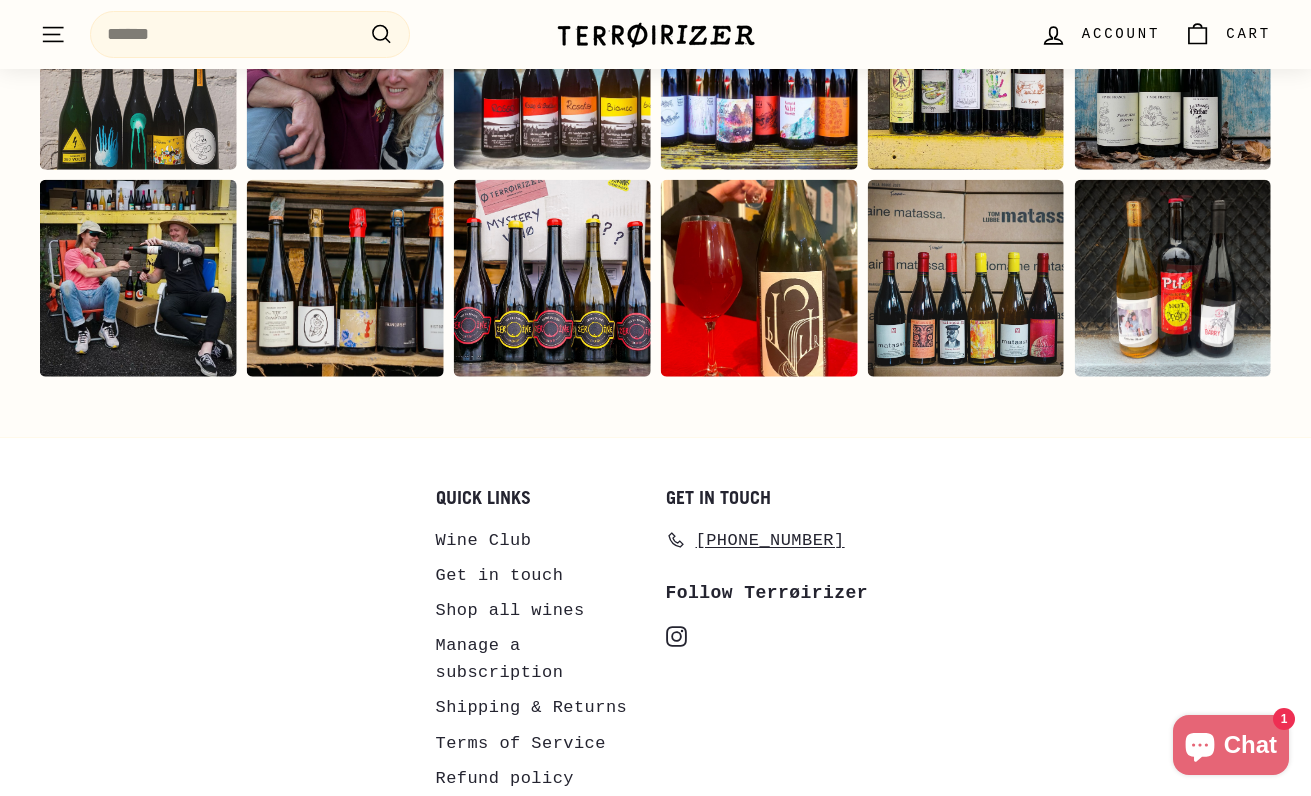 click 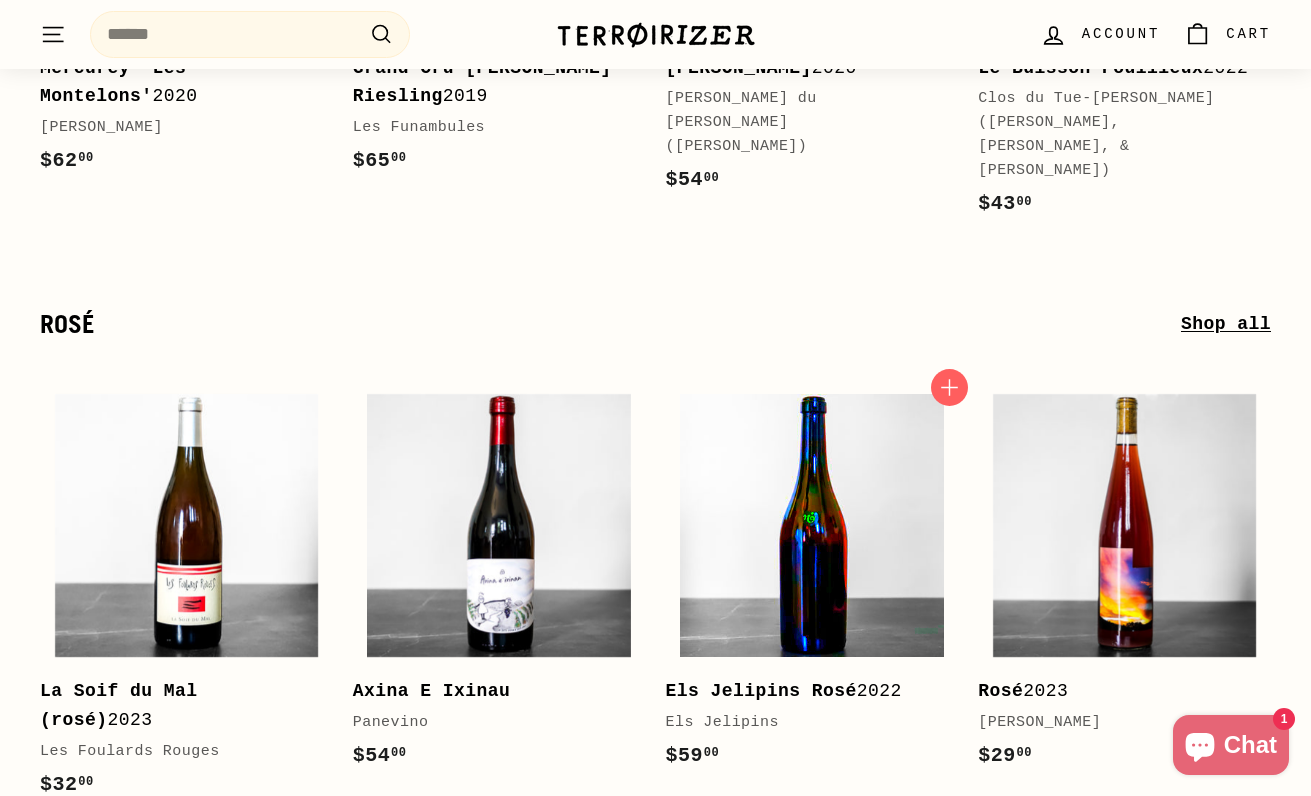 scroll, scrollTop: 5158, scrollLeft: 0, axis: vertical 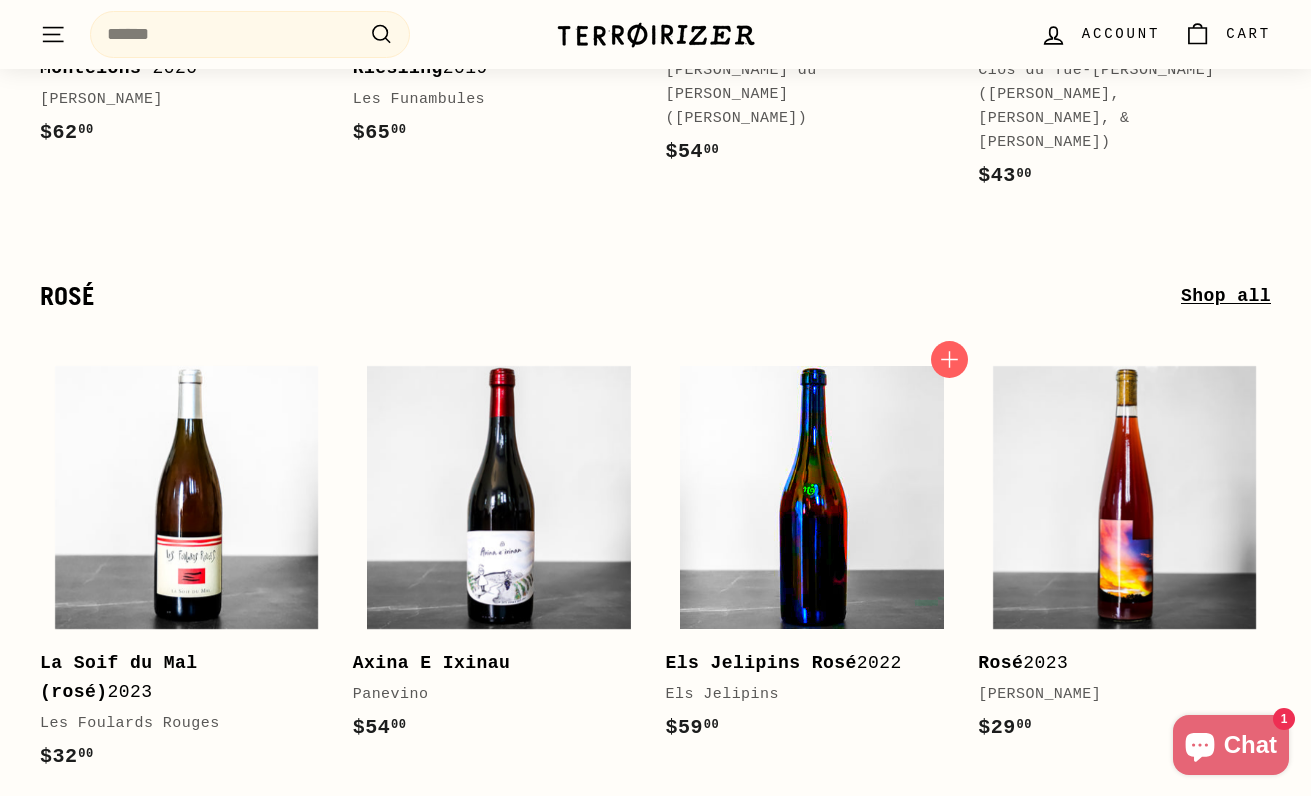 click at bounding box center [812, 498] 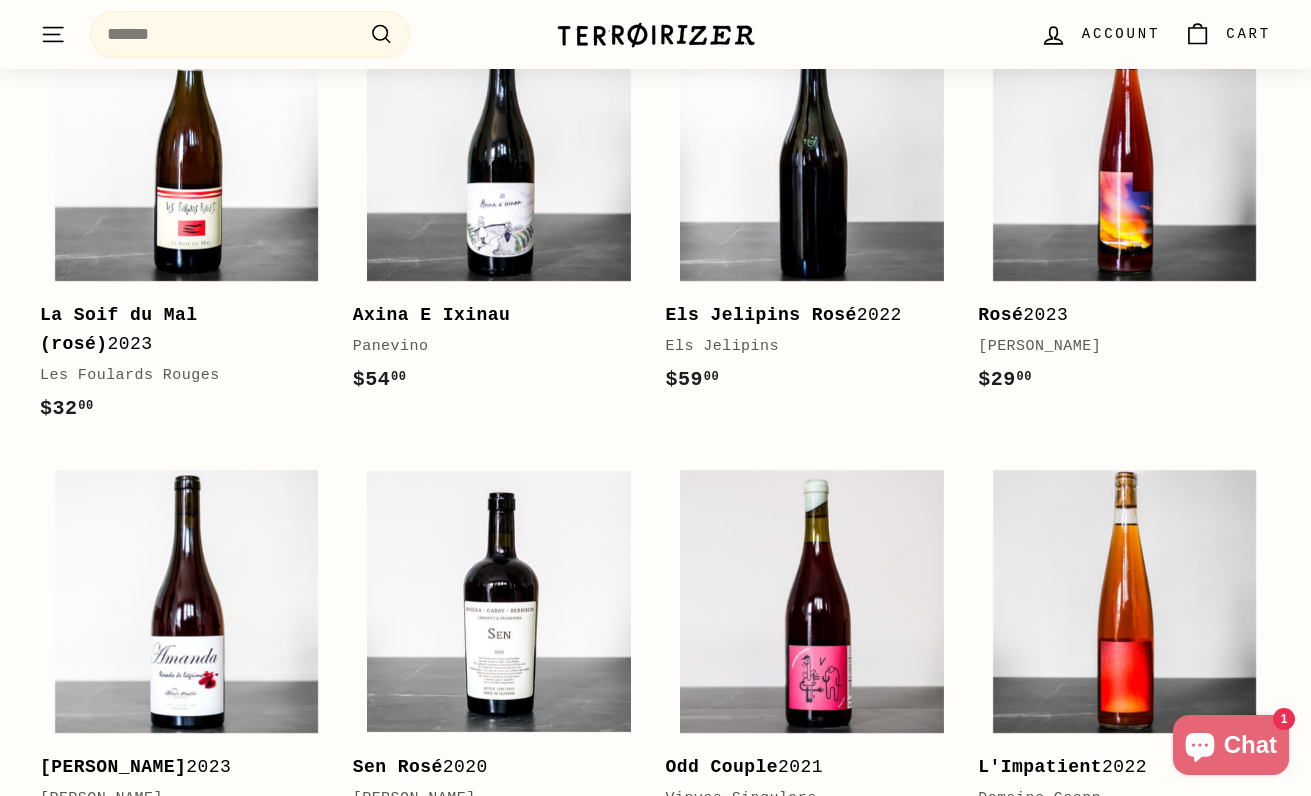 scroll, scrollTop: 5533, scrollLeft: 0, axis: vertical 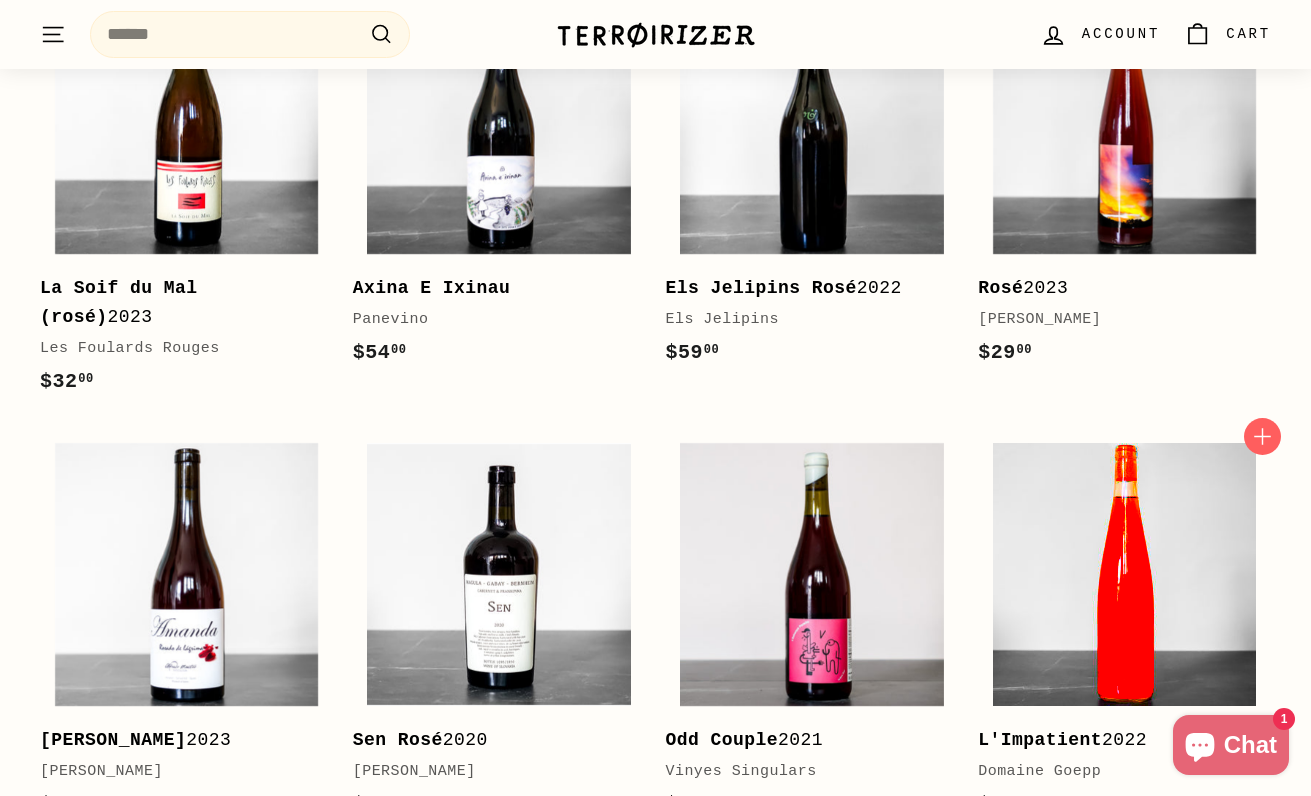 click at bounding box center [1125, 575] 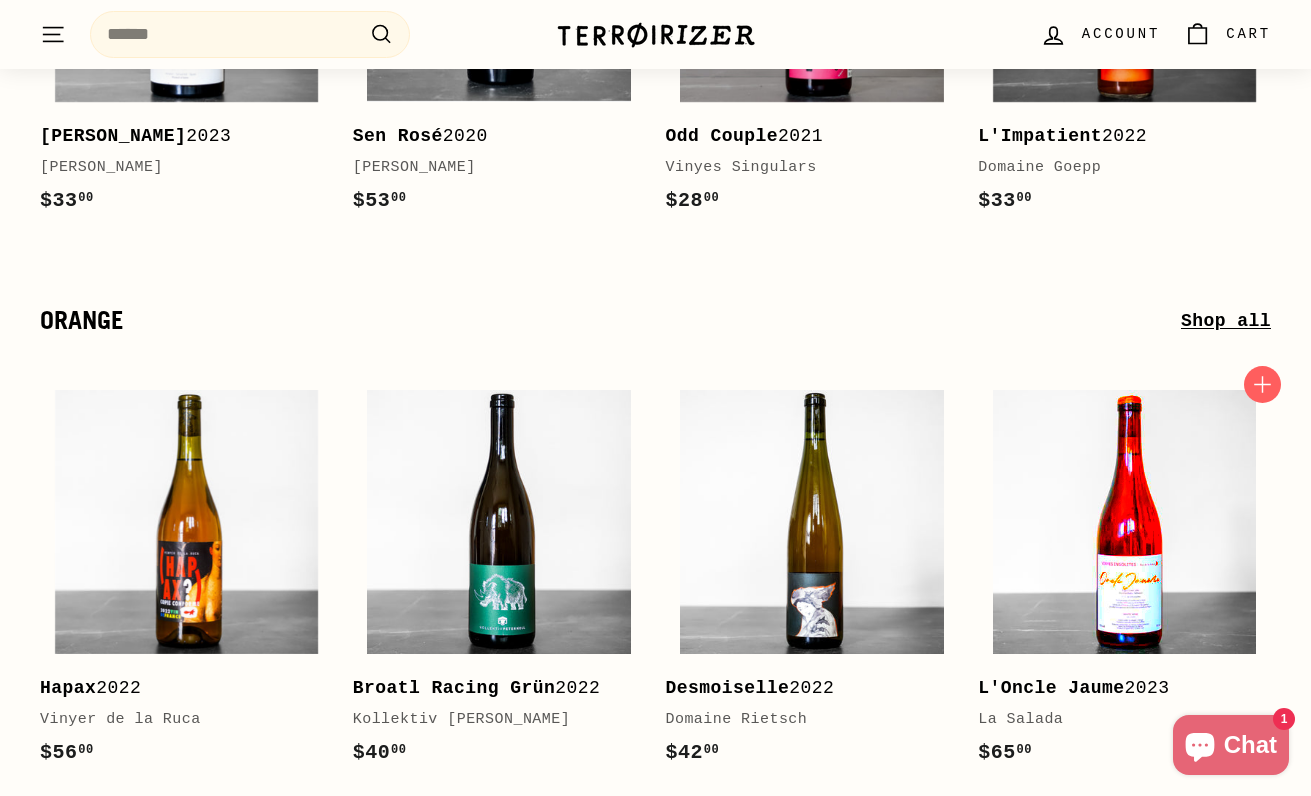 scroll, scrollTop: 6130, scrollLeft: 0, axis: vertical 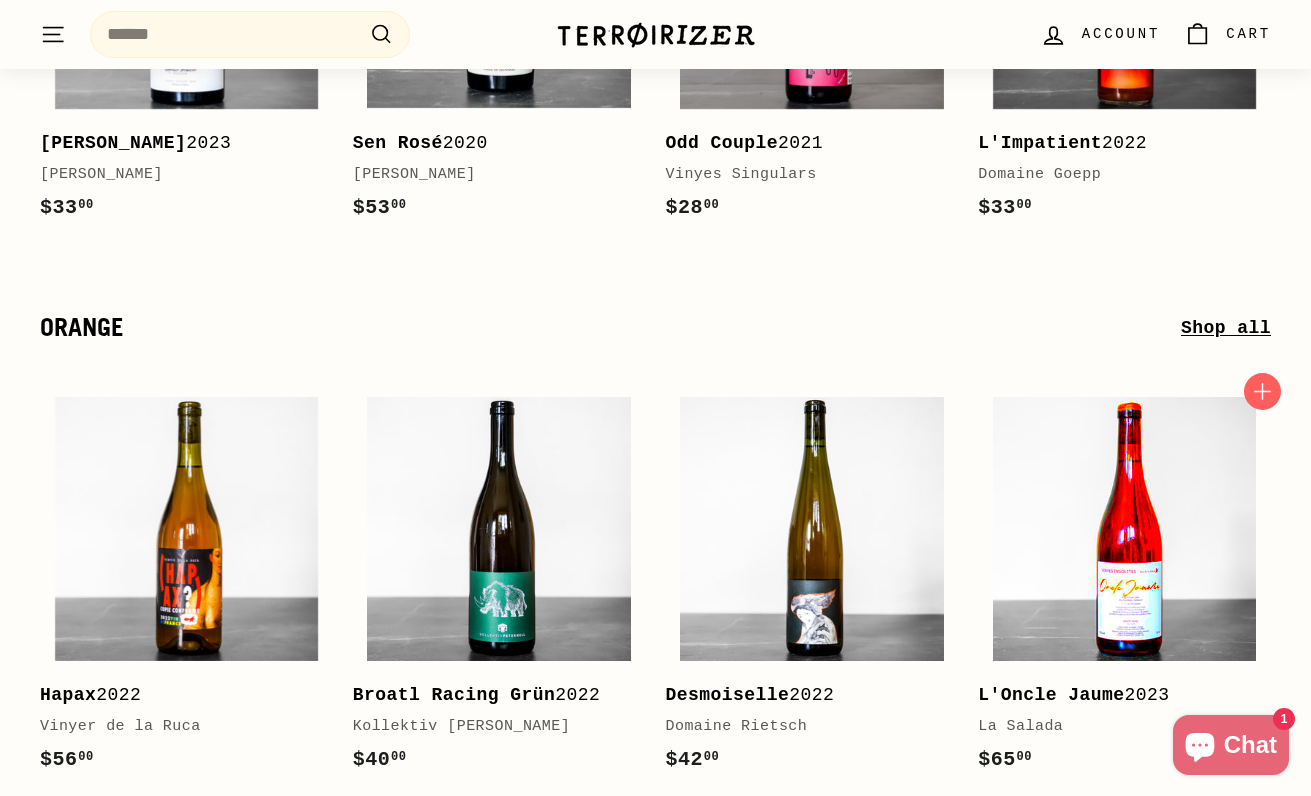 click at bounding box center [1125, 529] 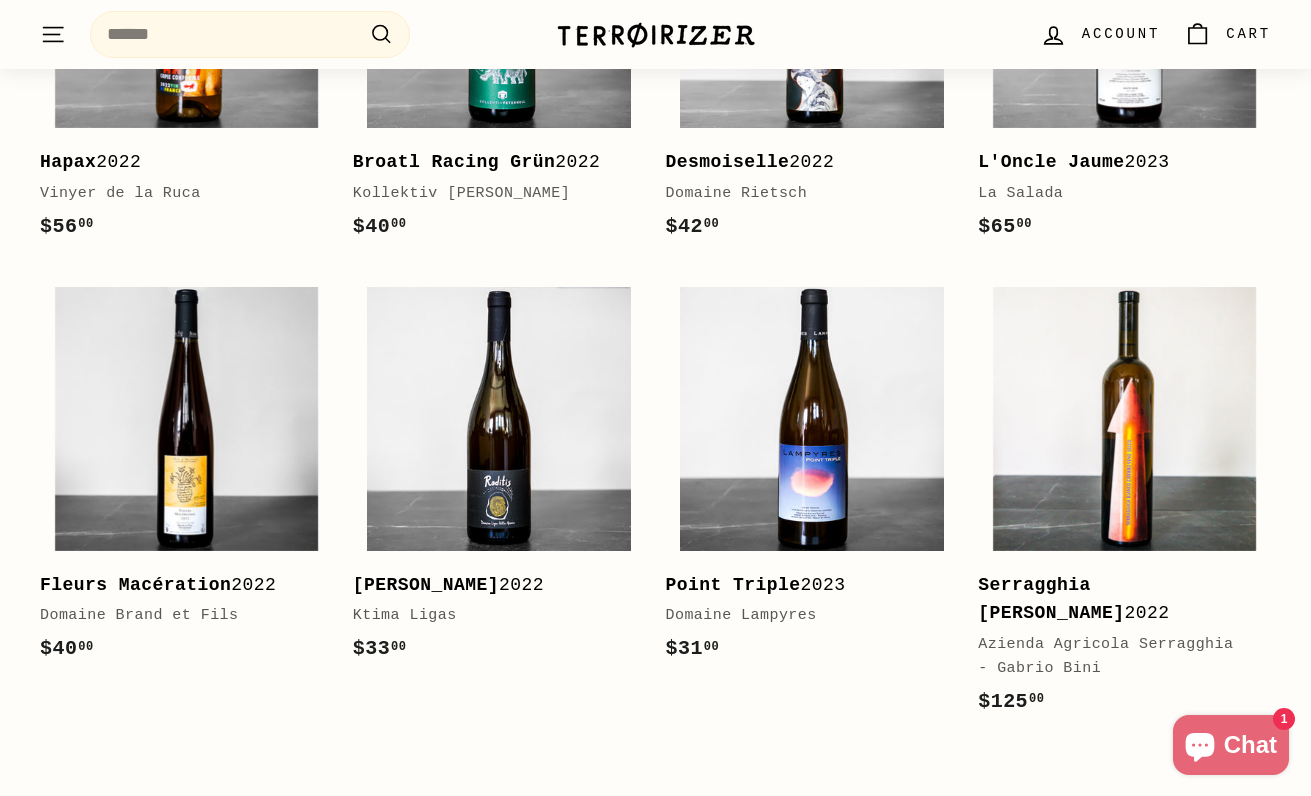 scroll, scrollTop: 6672, scrollLeft: 0, axis: vertical 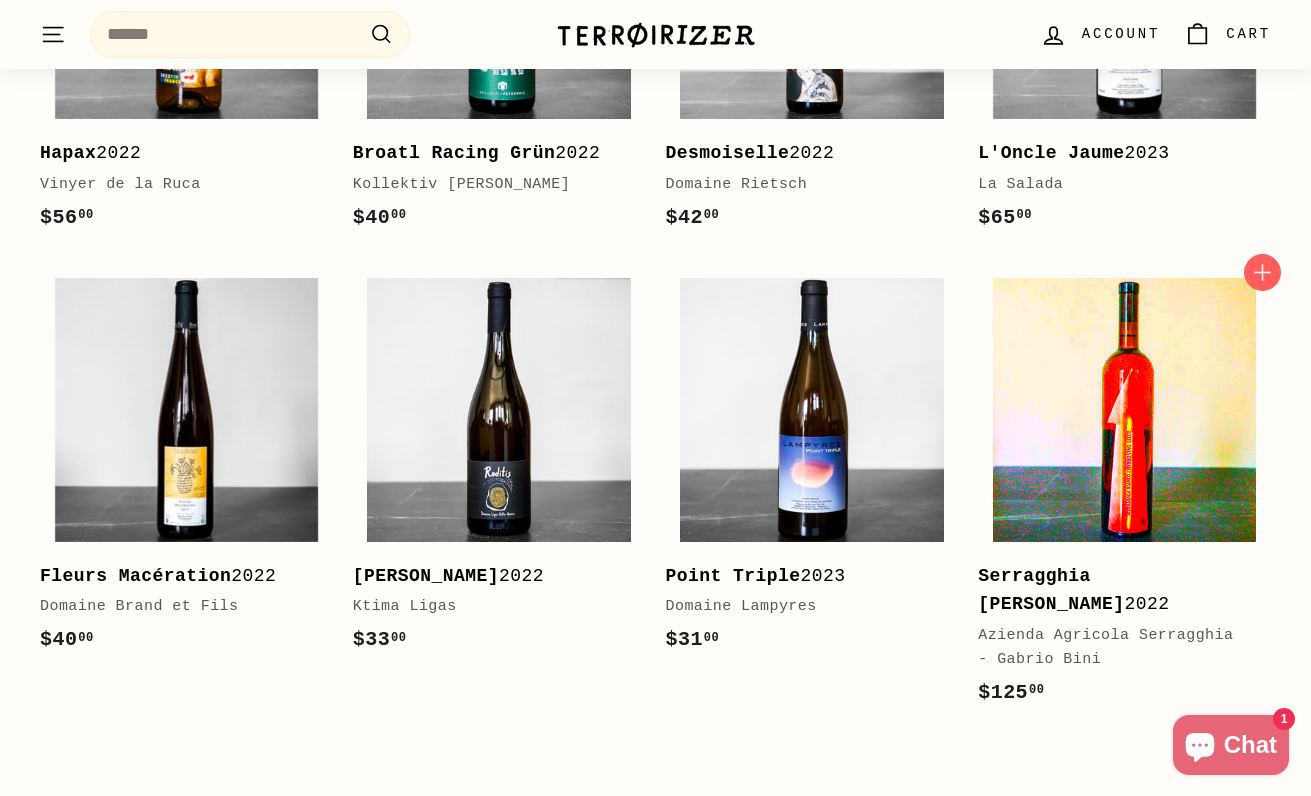 click at bounding box center [1125, 410] 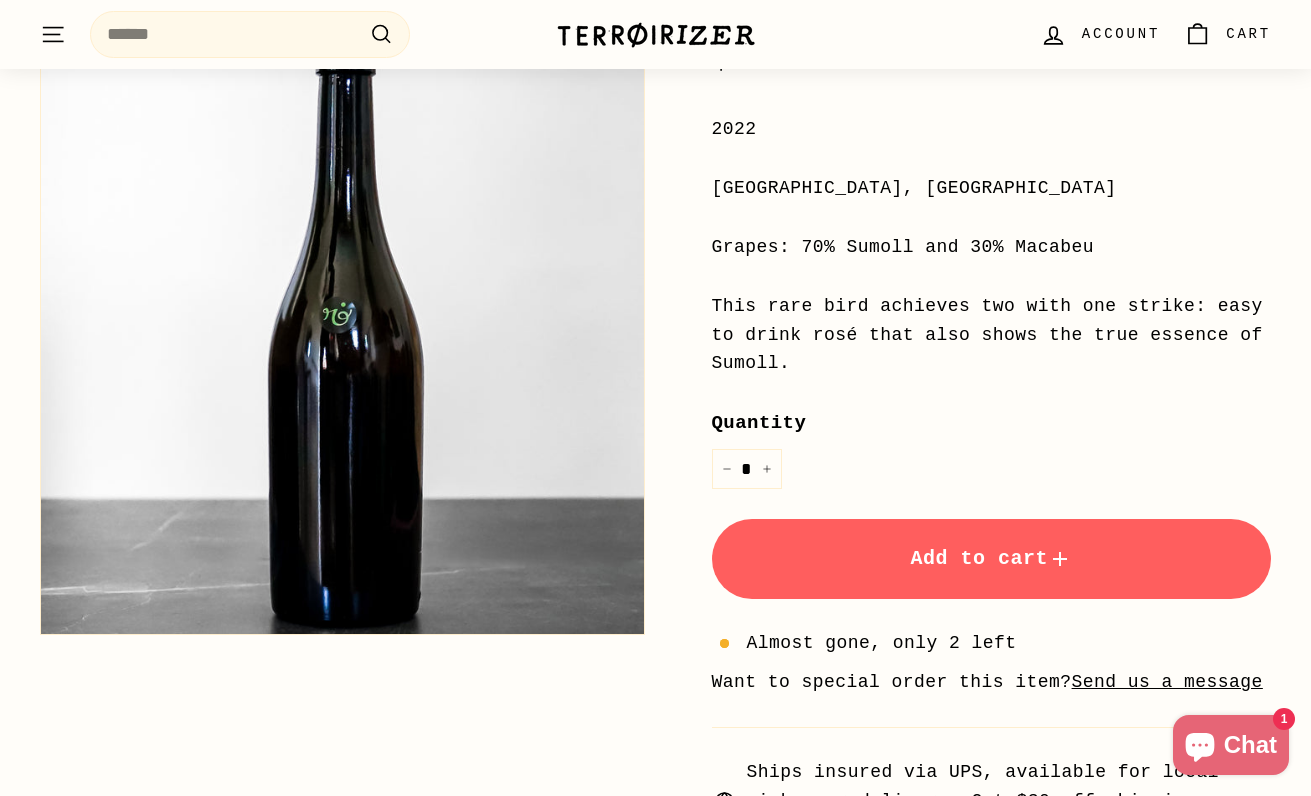 scroll, scrollTop: 462, scrollLeft: 0, axis: vertical 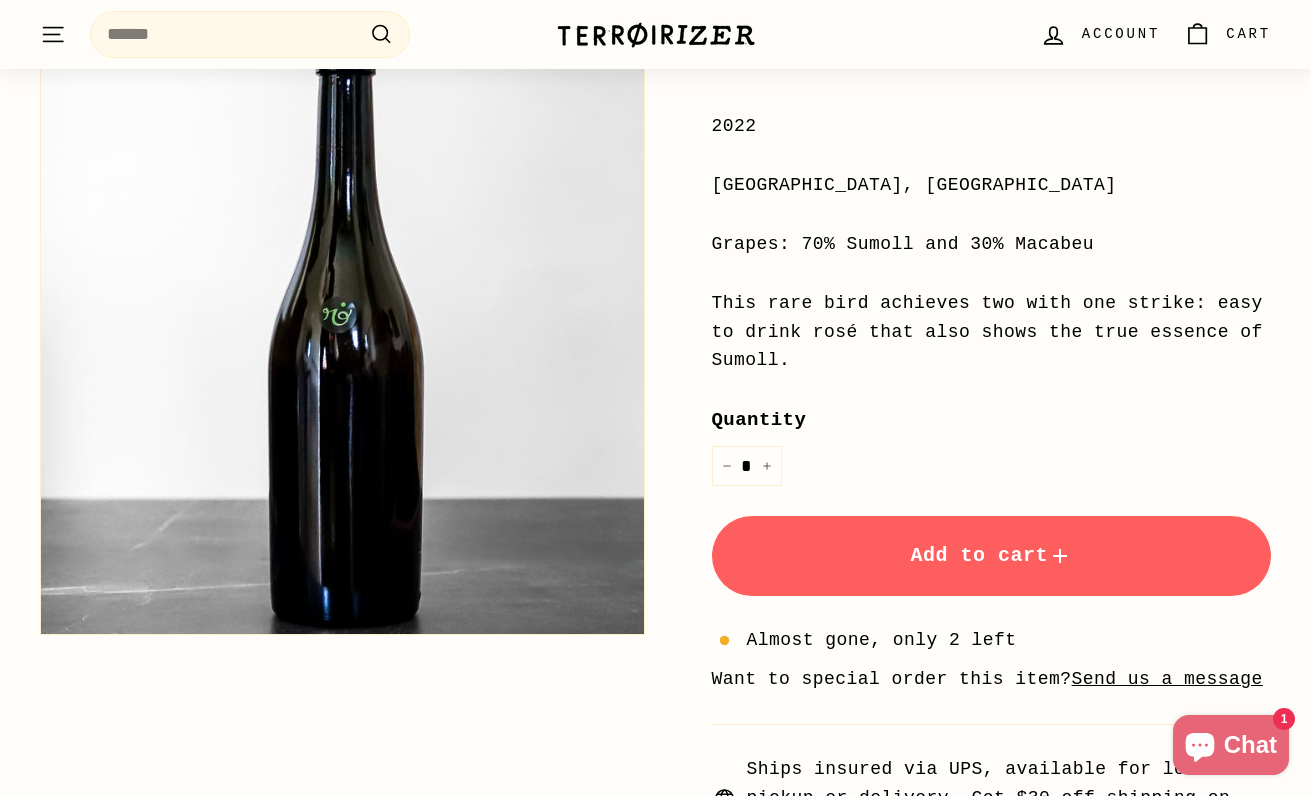 click on "Add to cart" at bounding box center [992, 556] 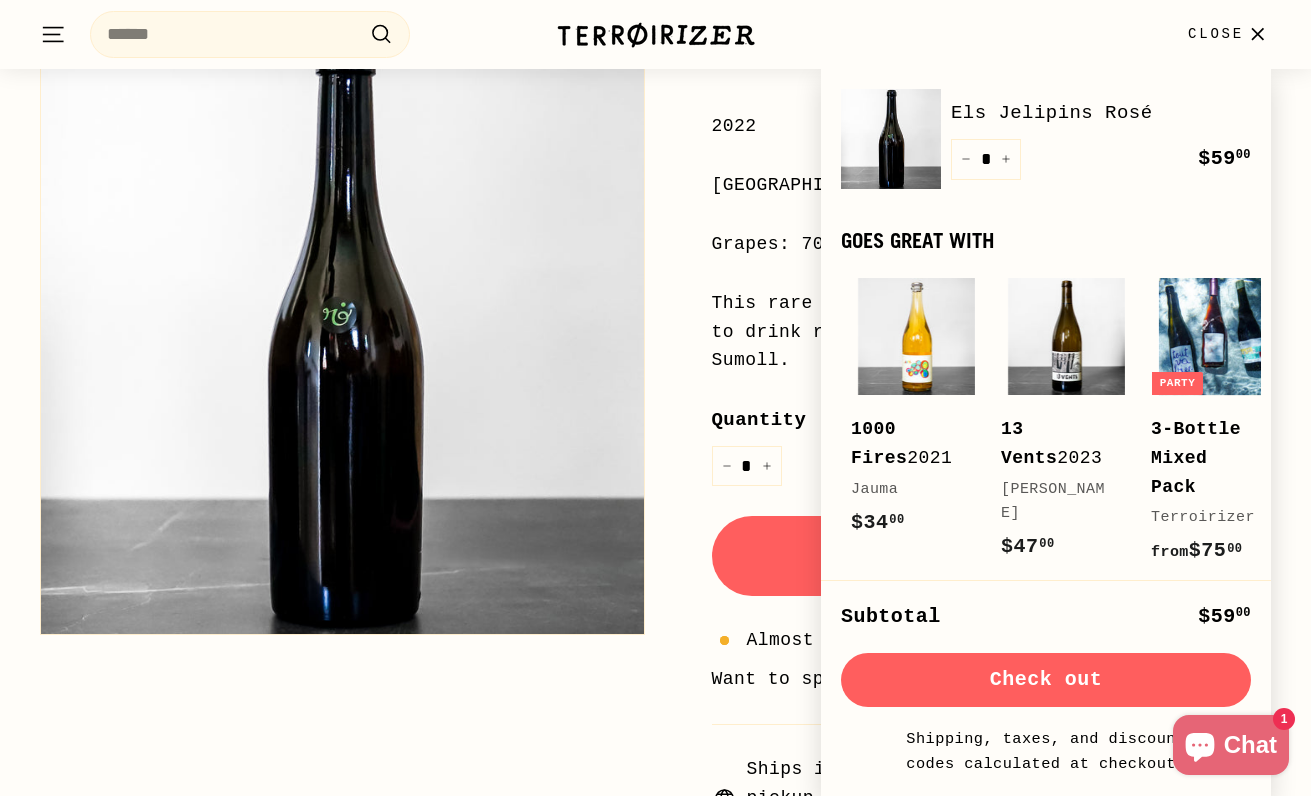 click on "Home
/
Collections
/
Rosé
/
Els Jelipins Rosé
Els Jelipins
Price
Regular price $59 00
$59.00
/
2022
Catalonia, Spain
Grapes: 70% Sumoll and 30% Macabeu
This rare bird achieves two with one strike: easy to drink rosé that also shows the true essence of Sumoll.
Quantity
* +" at bounding box center [644, 374] 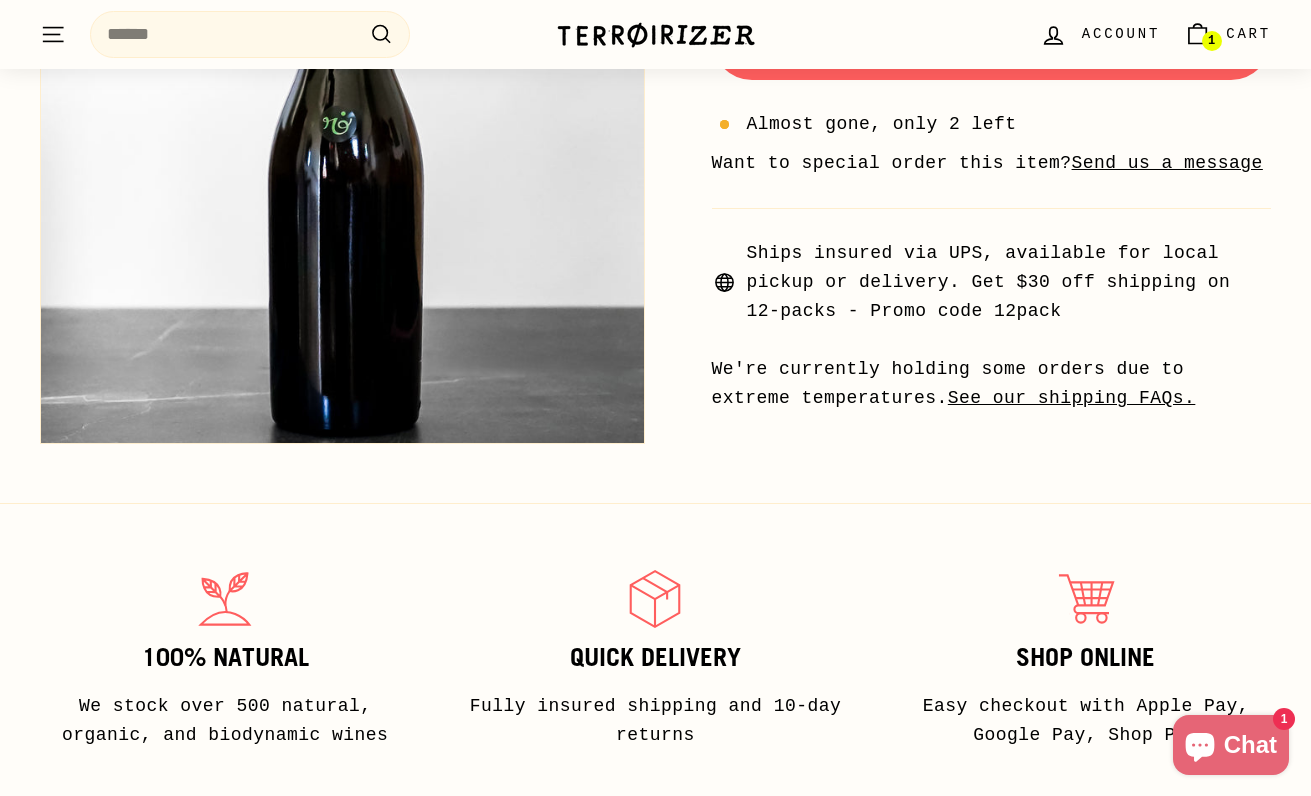 scroll, scrollTop: 1010, scrollLeft: 0, axis: vertical 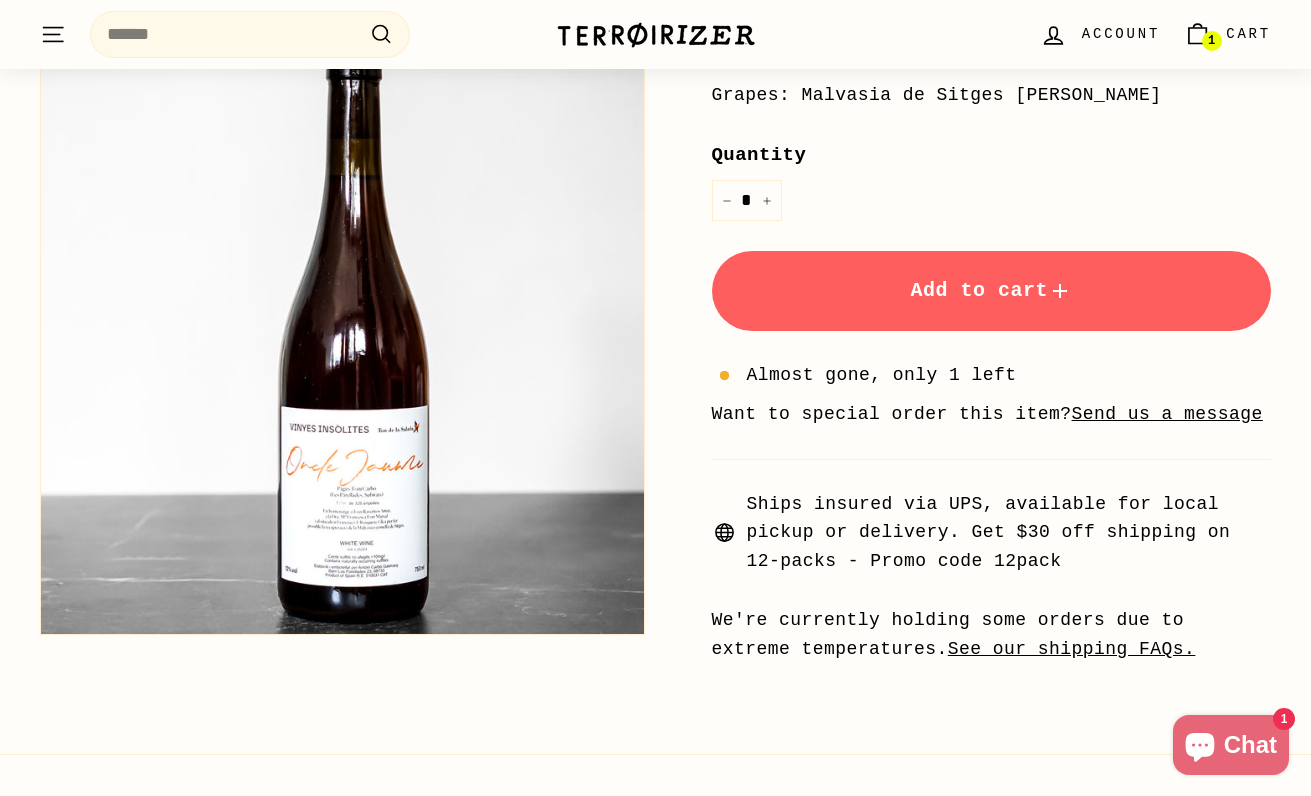 click on "Add to cart" at bounding box center (991, 290) 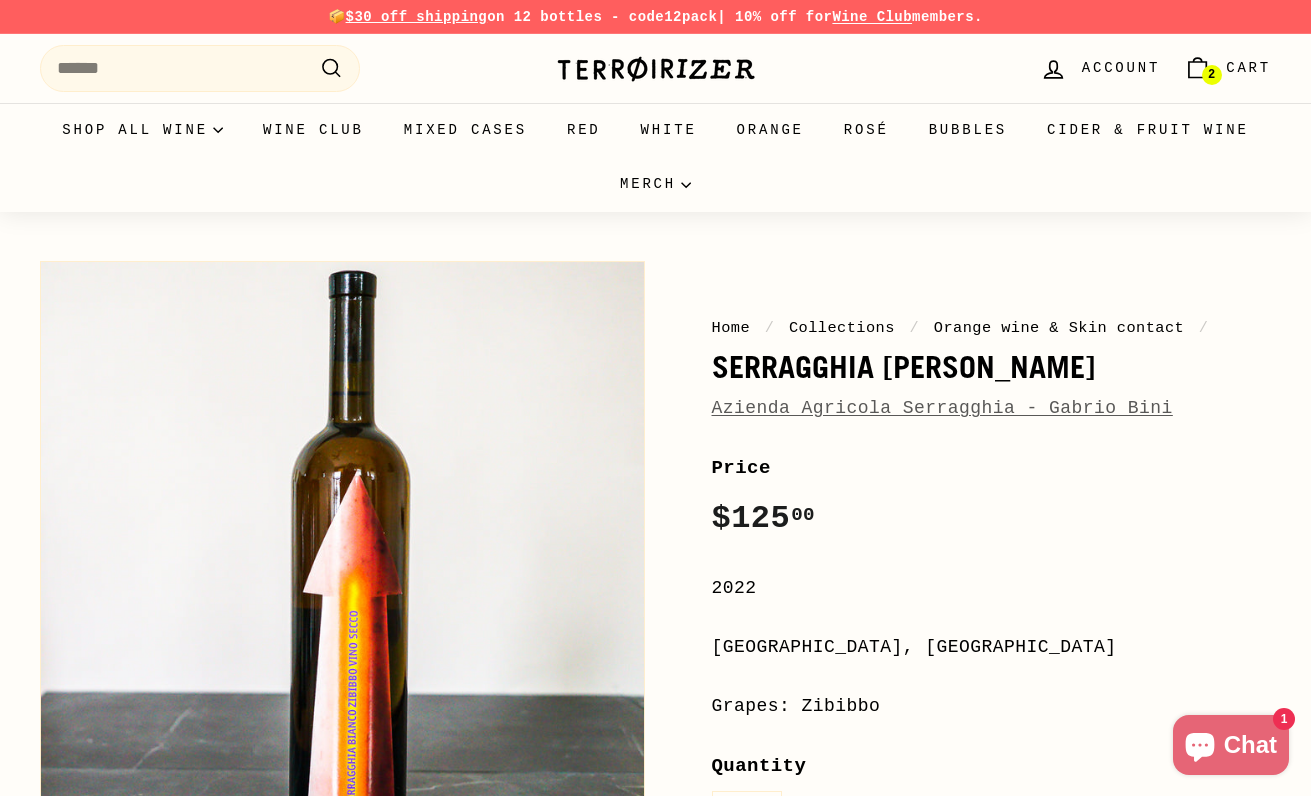 scroll, scrollTop: 0, scrollLeft: 0, axis: both 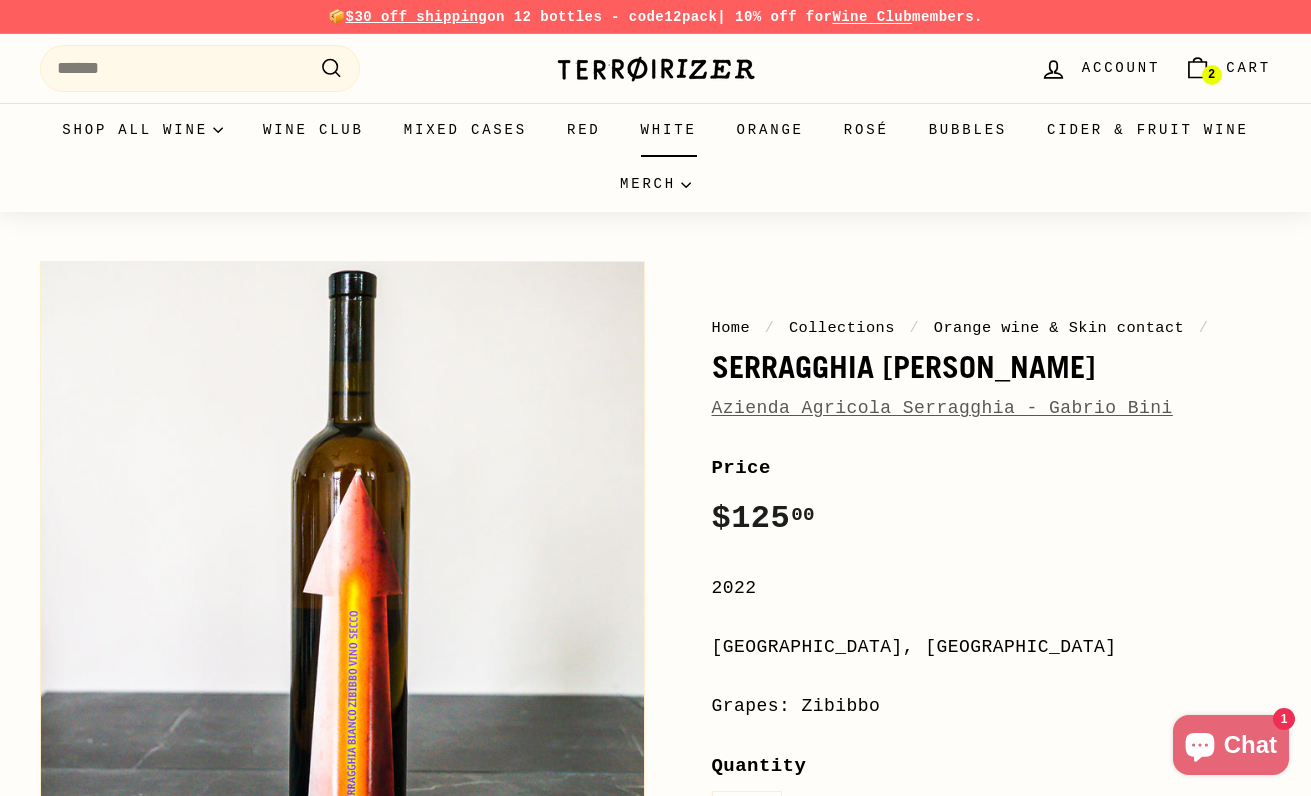 click on "White" at bounding box center [669, 130] 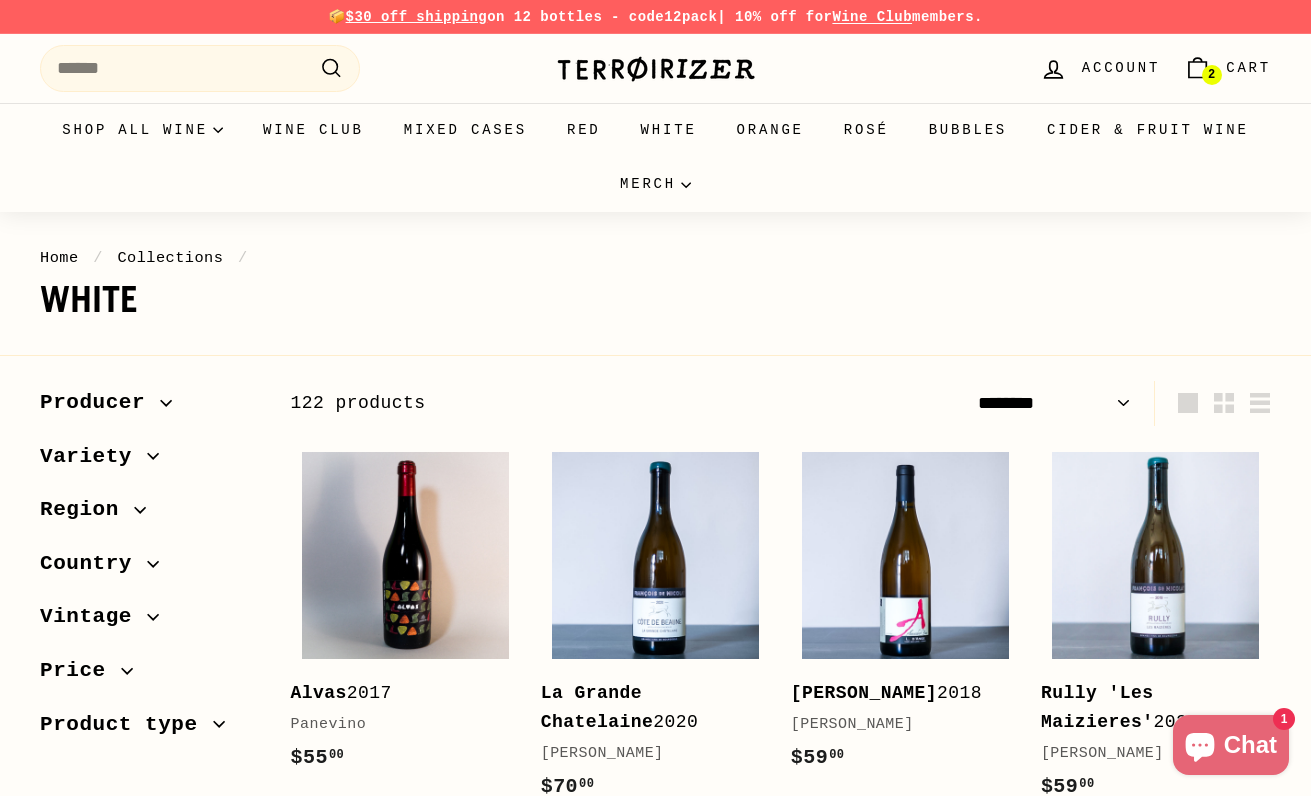 select on "******" 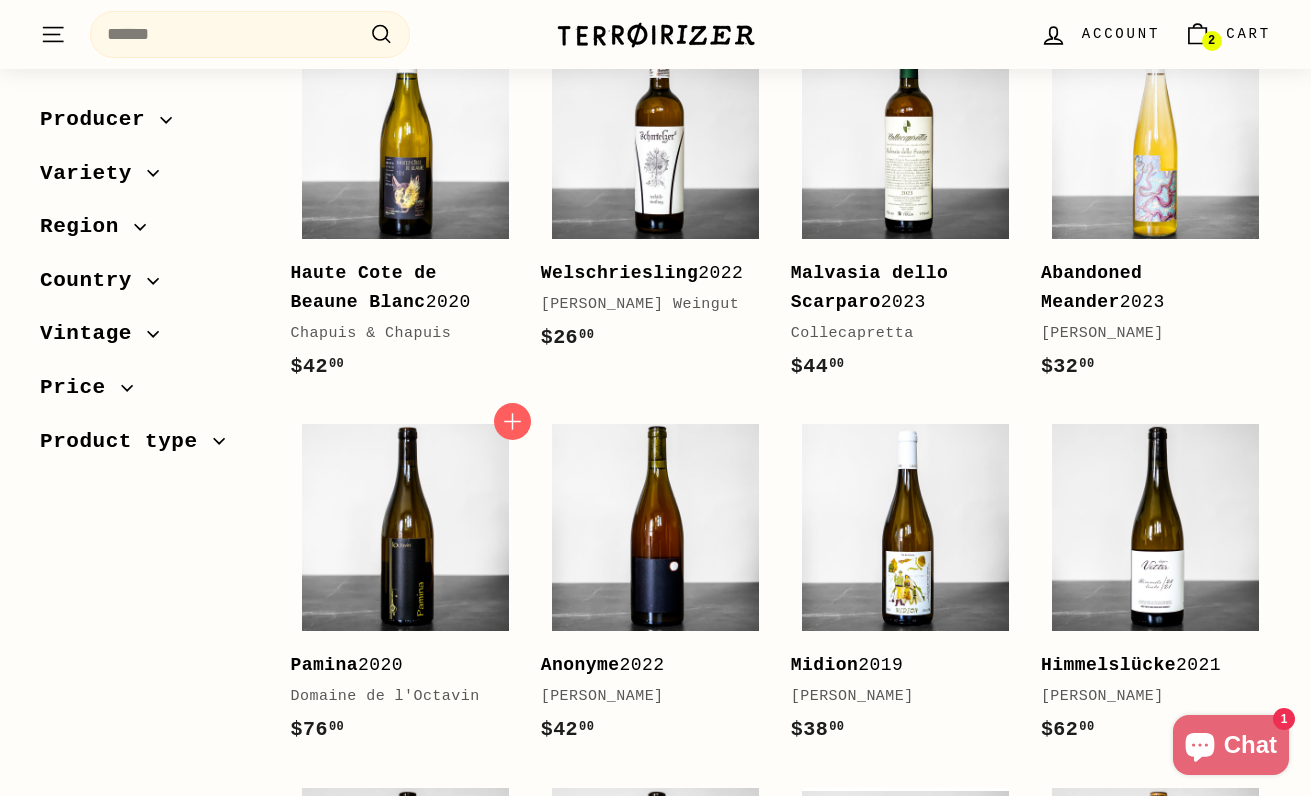scroll, scrollTop: 2159, scrollLeft: 0, axis: vertical 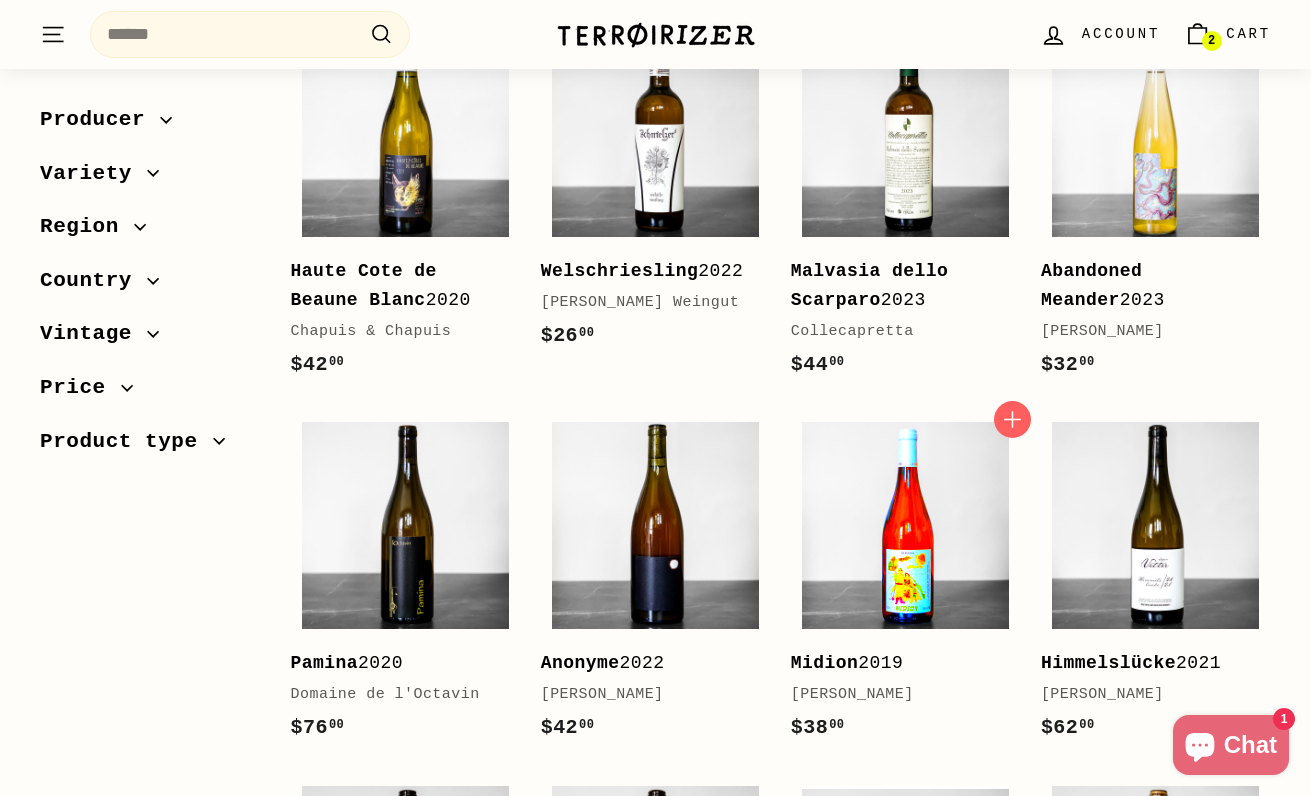 click at bounding box center [905, 525] 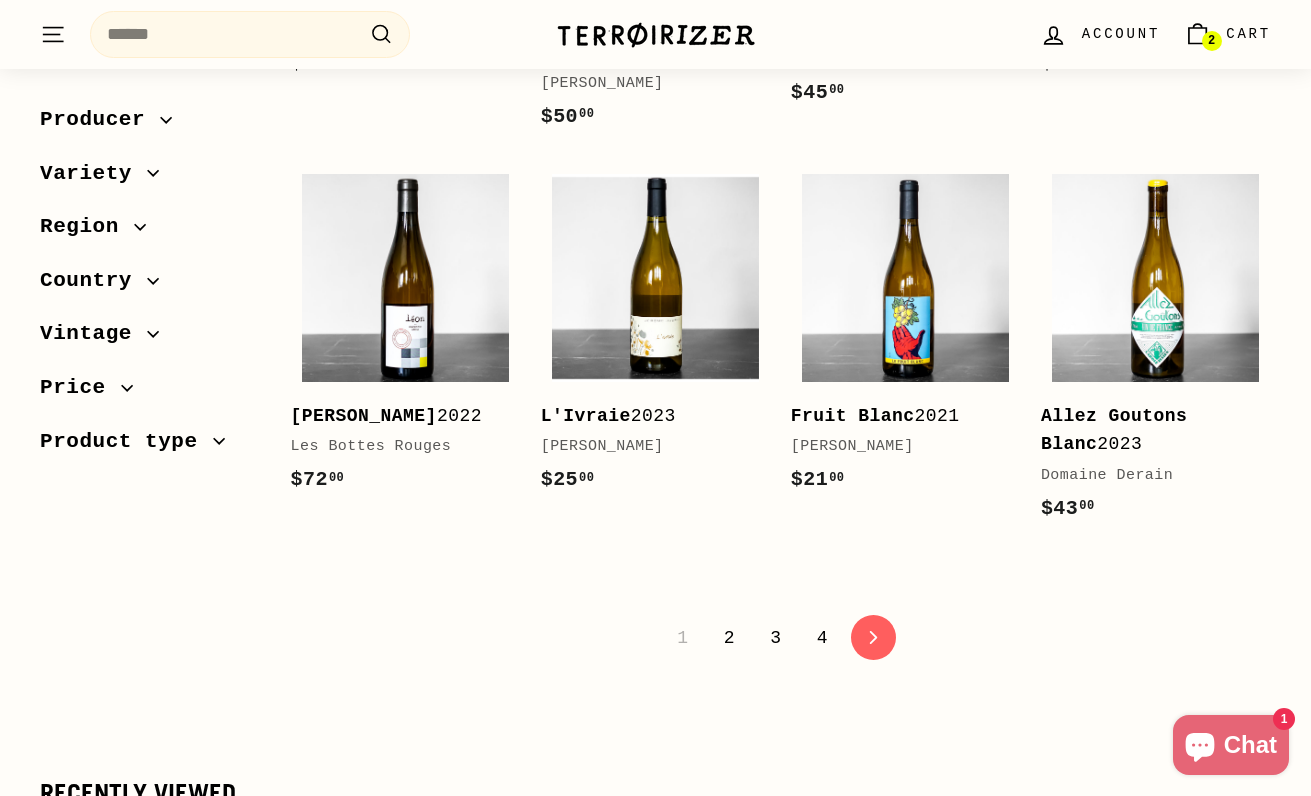 scroll, scrollTop: 3938, scrollLeft: 0, axis: vertical 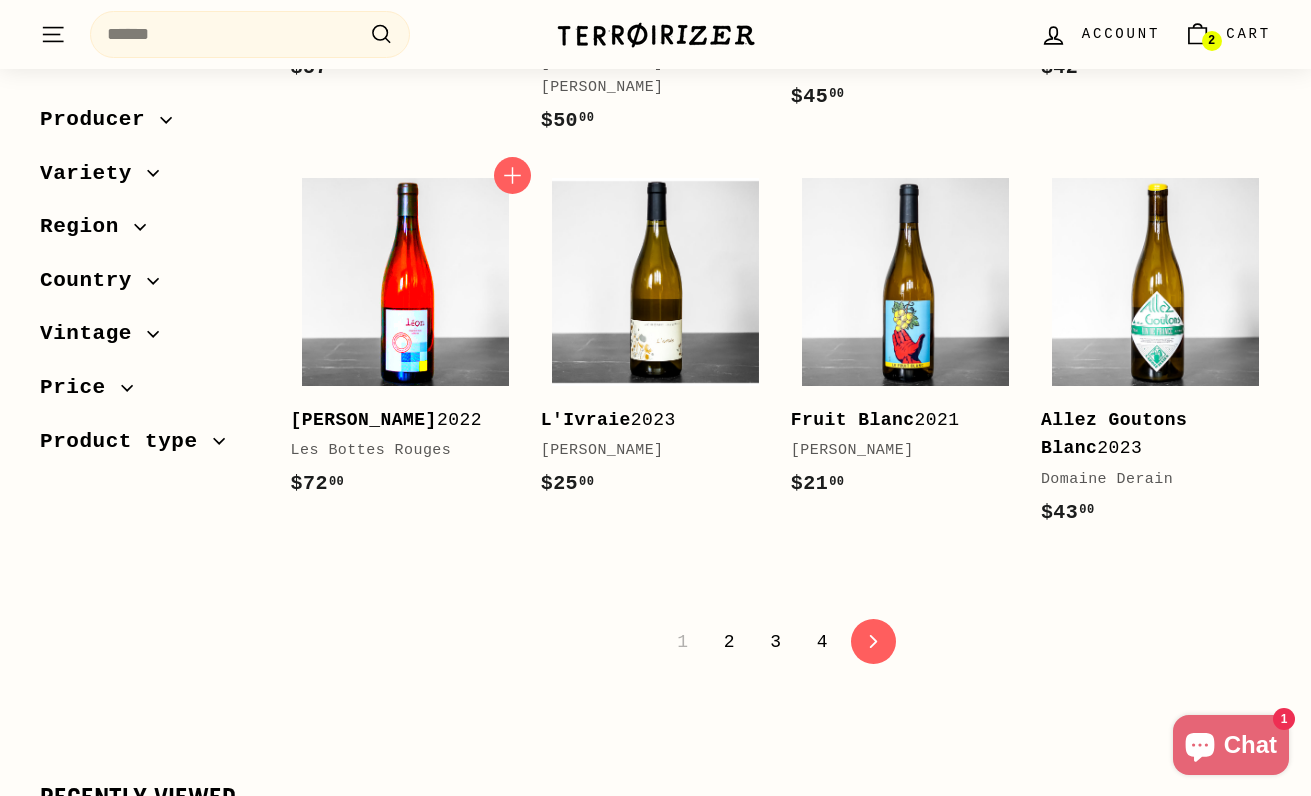 click at bounding box center [405, 281] 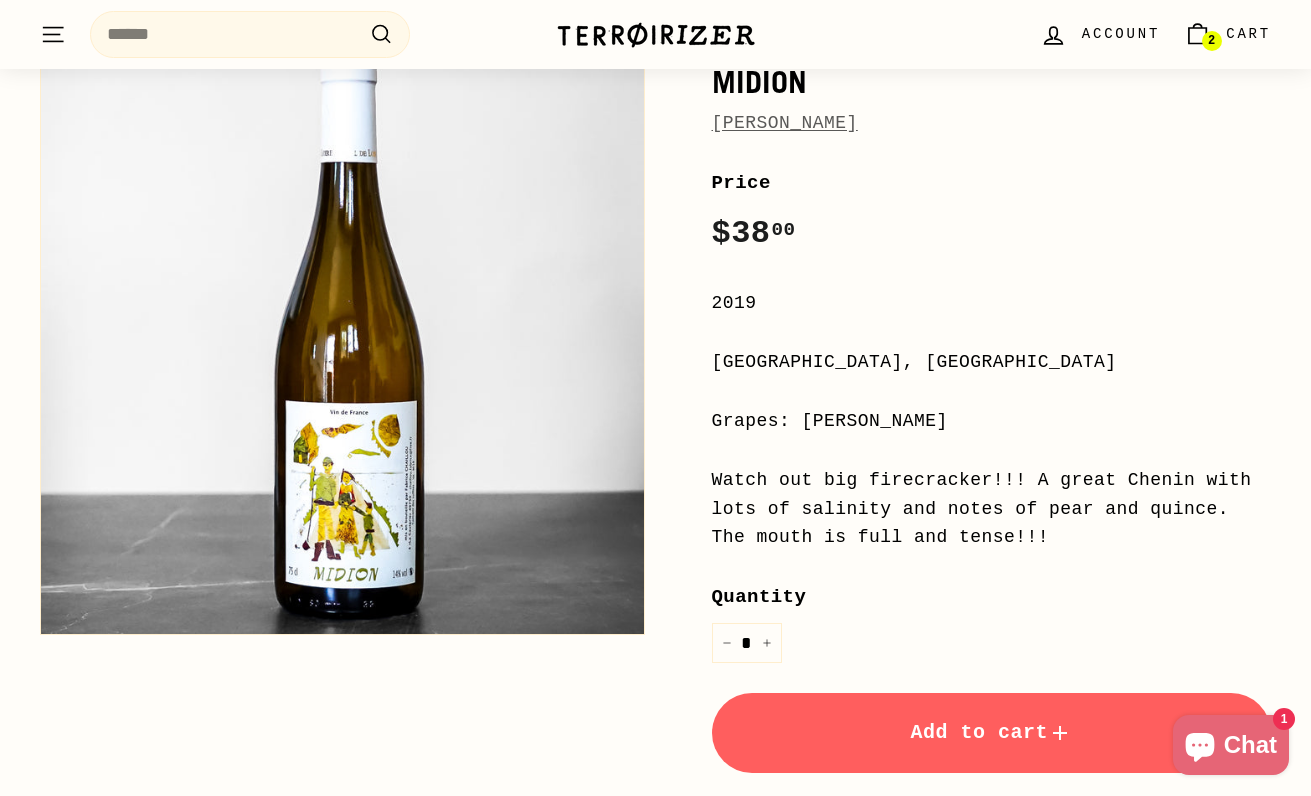 scroll, scrollTop: 341, scrollLeft: 0, axis: vertical 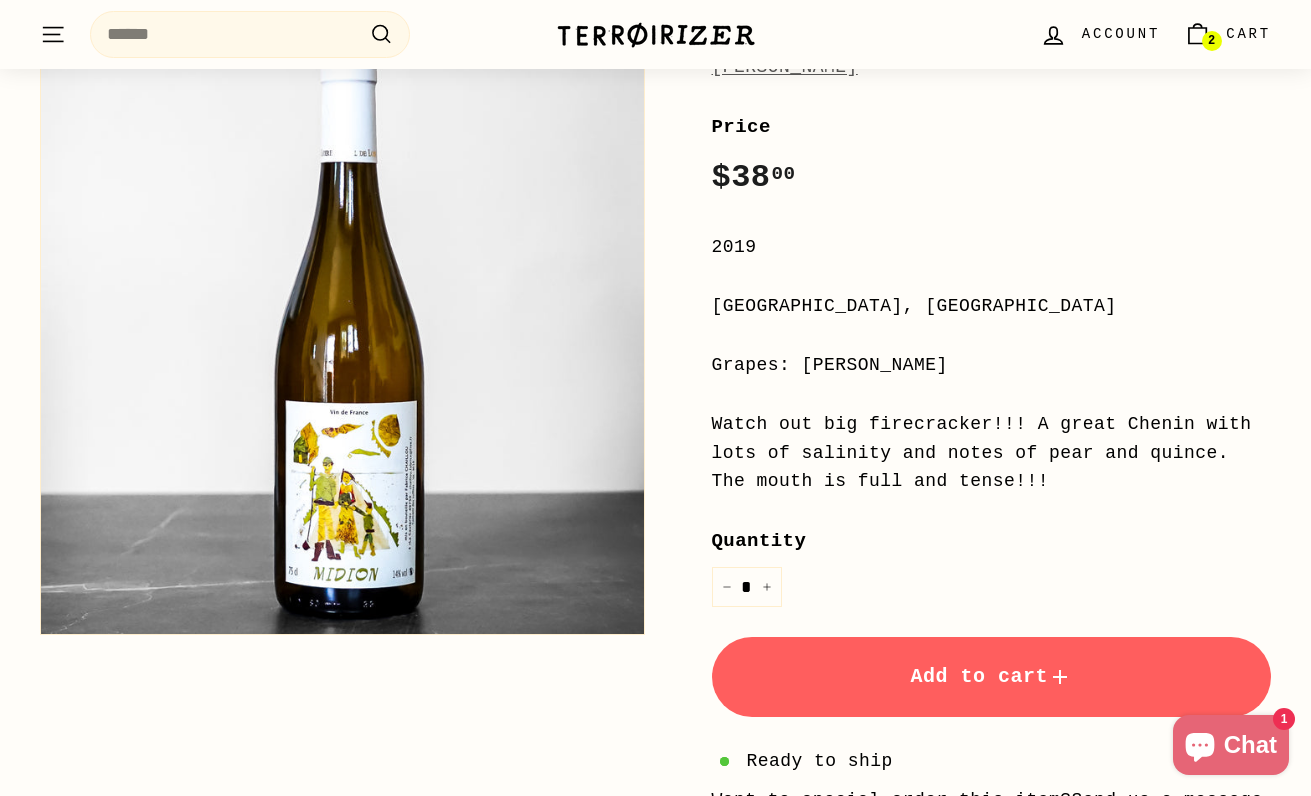 click on "Add to cart" at bounding box center [992, 677] 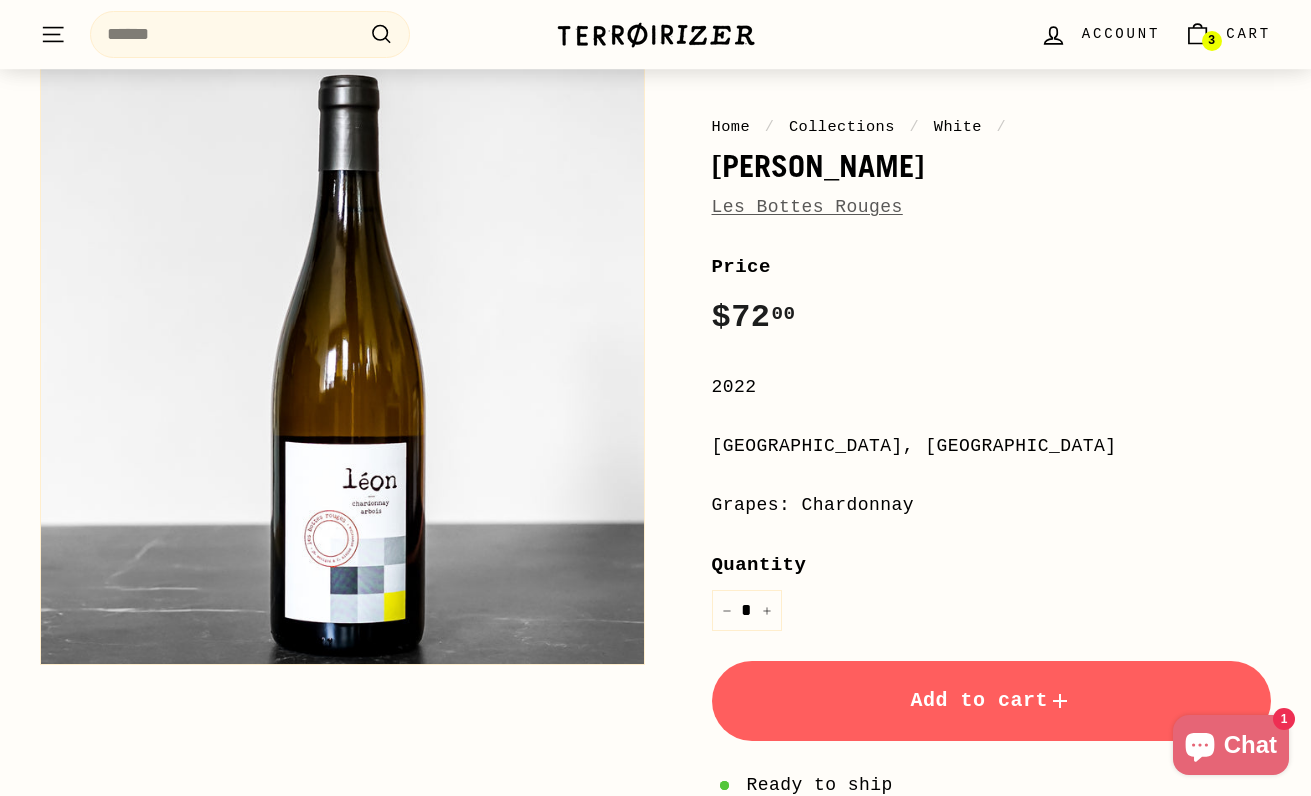 scroll, scrollTop: 205, scrollLeft: 0, axis: vertical 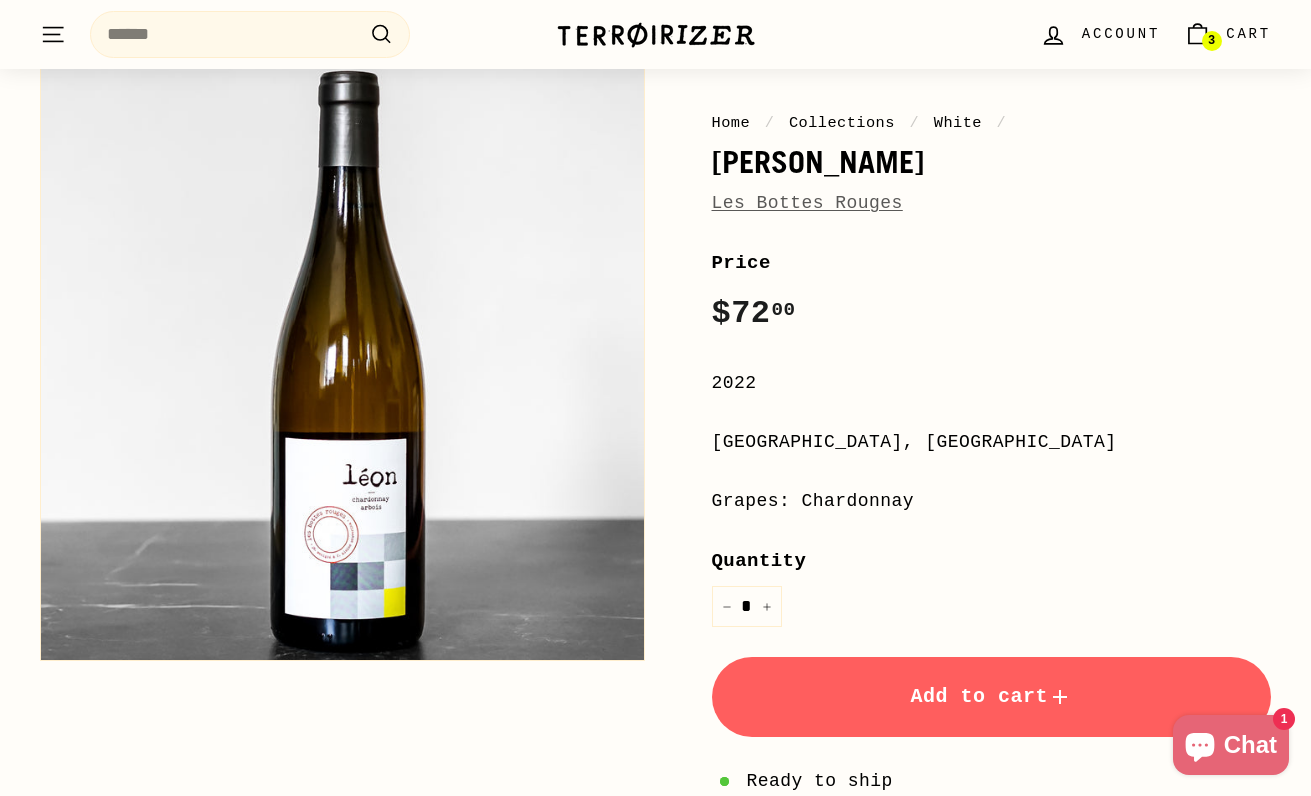 click on "Add to cart" at bounding box center (992, 697) 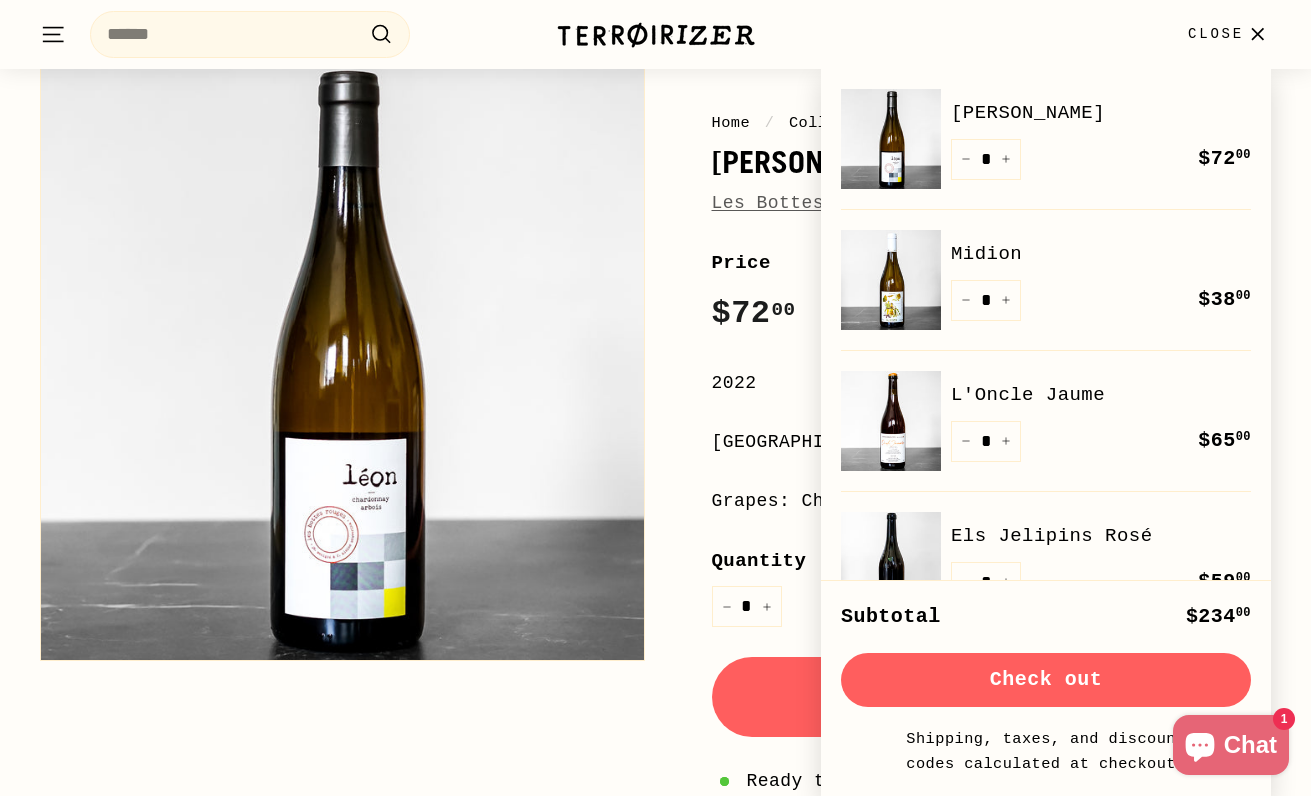 scroll, scrollTop: 0, scrollLeft: 0, axis: both 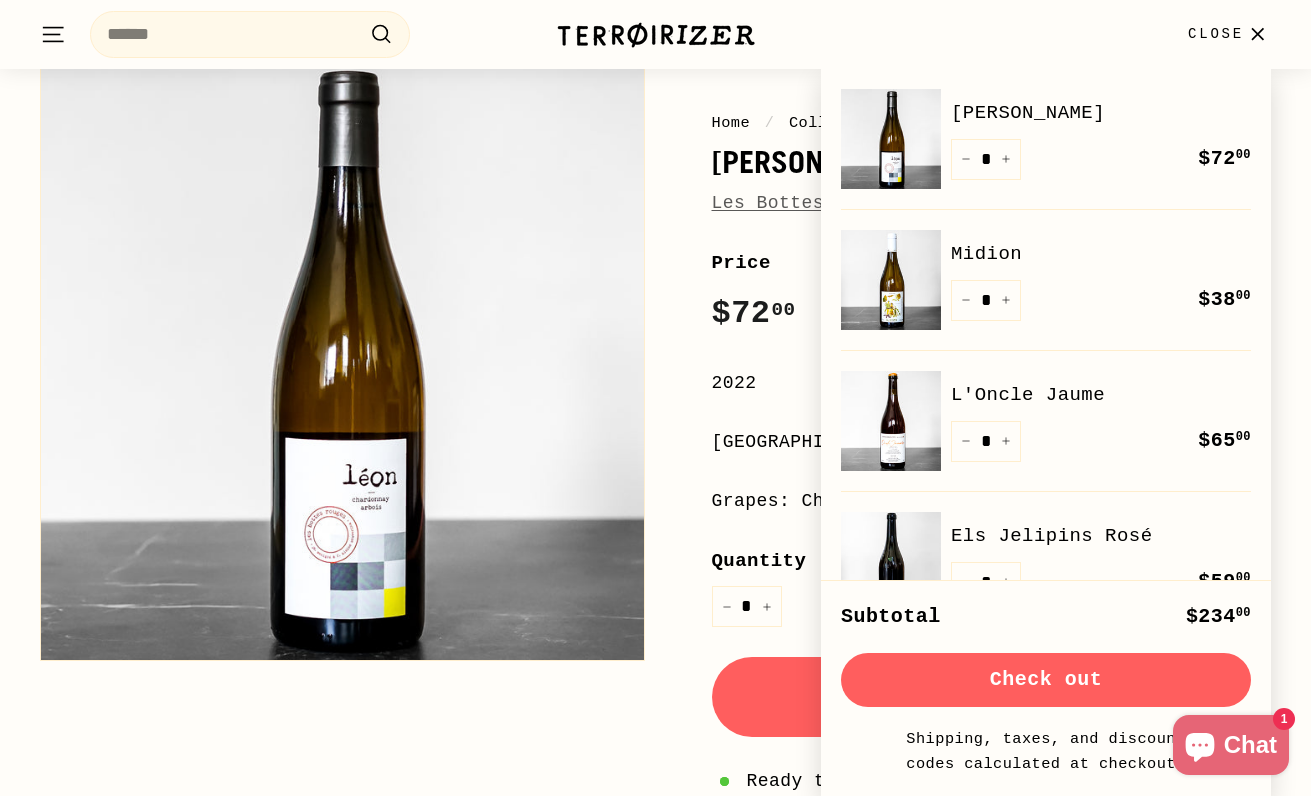 click on "Home
/
Collections
/
White
/
Léon
Les Bottes Rouges
Price
Regular price $72 00
$72.00
/
2022
Jura, France
Grapes: Chardonnay
Quantity
*
−
+" at bounding box center [644, 573] 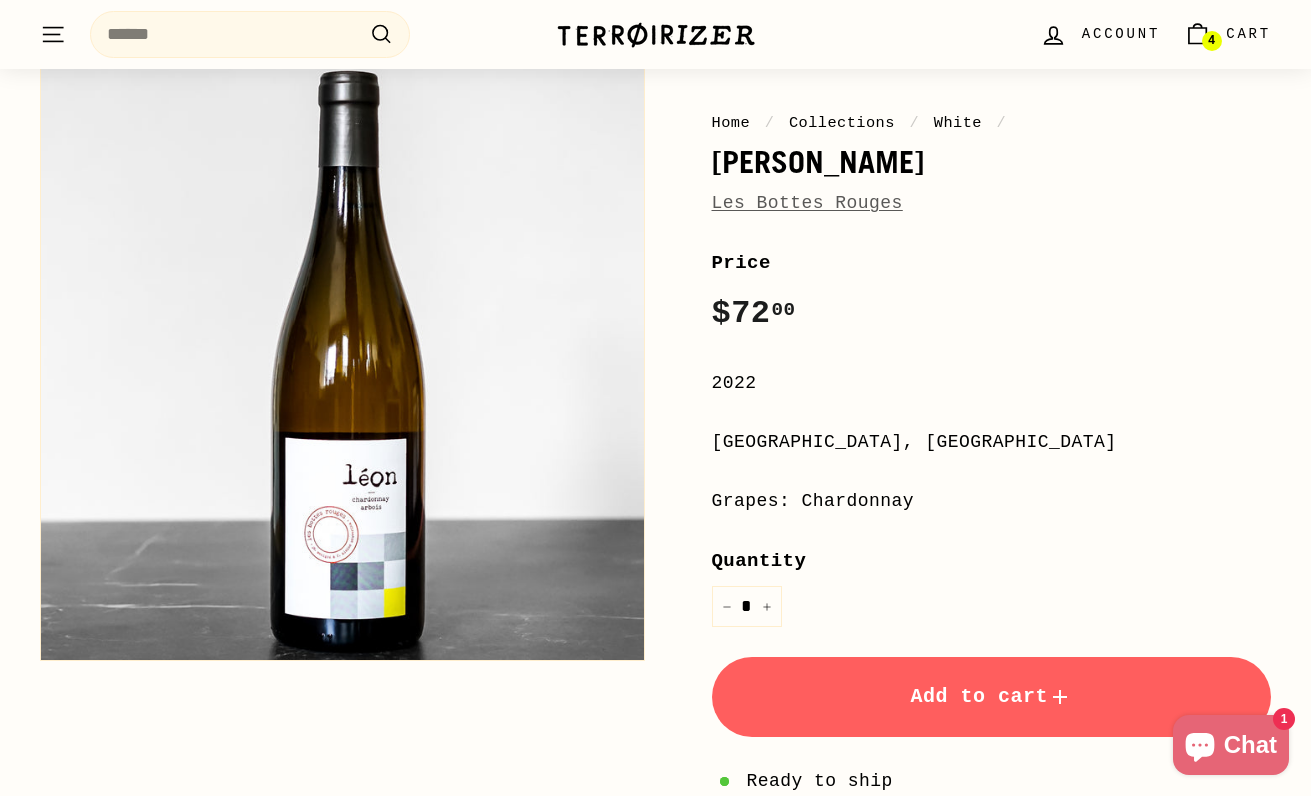 click at bounding box center [656, 35] 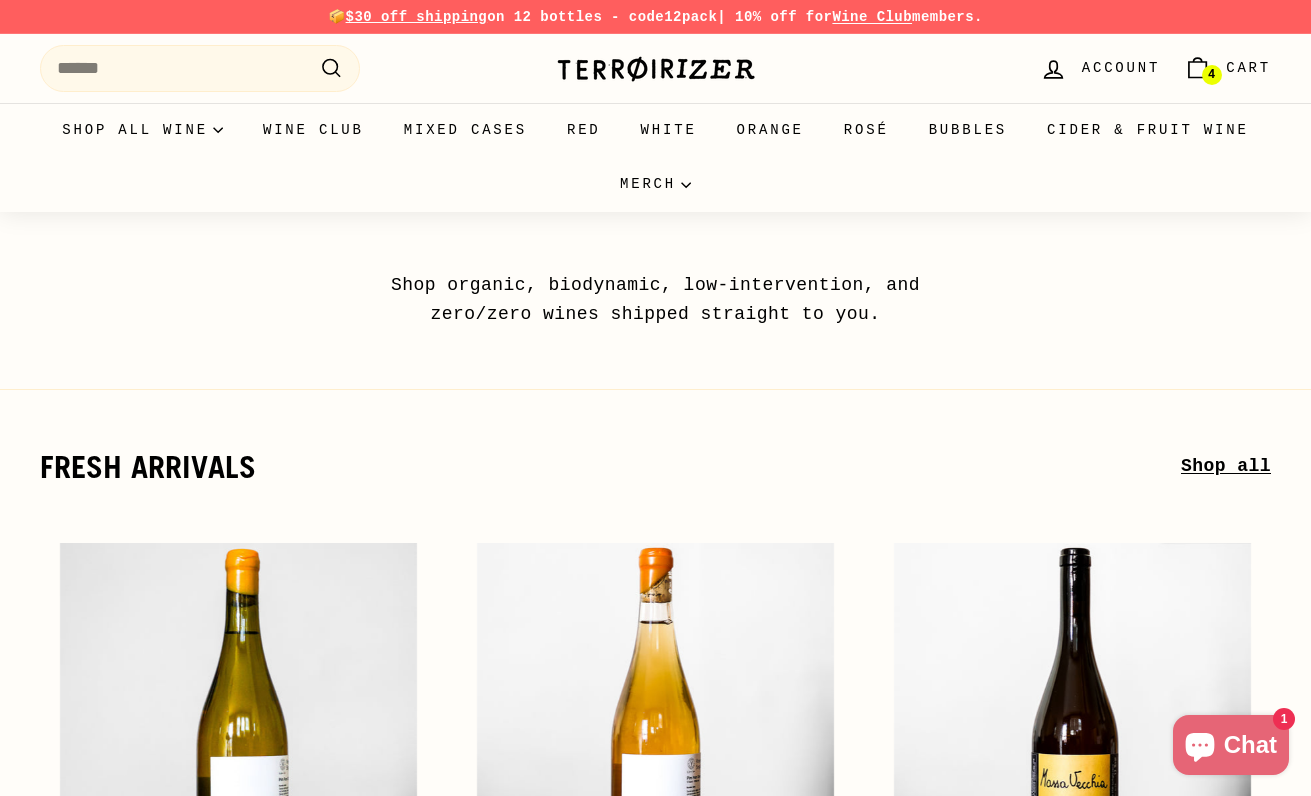 scroll, scrollTop: 0, scrollLeft: 0, axis: both 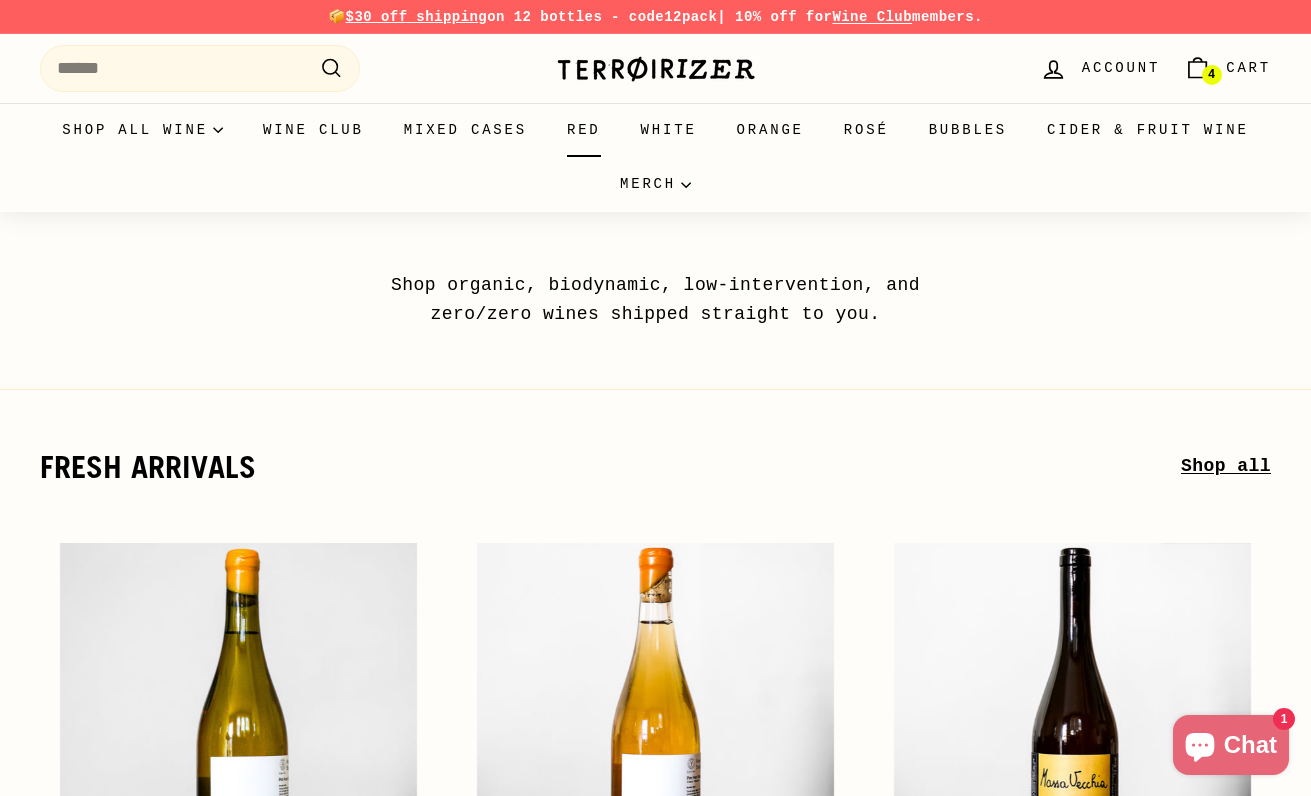 click on "Red" at bounding box center (584, 130) 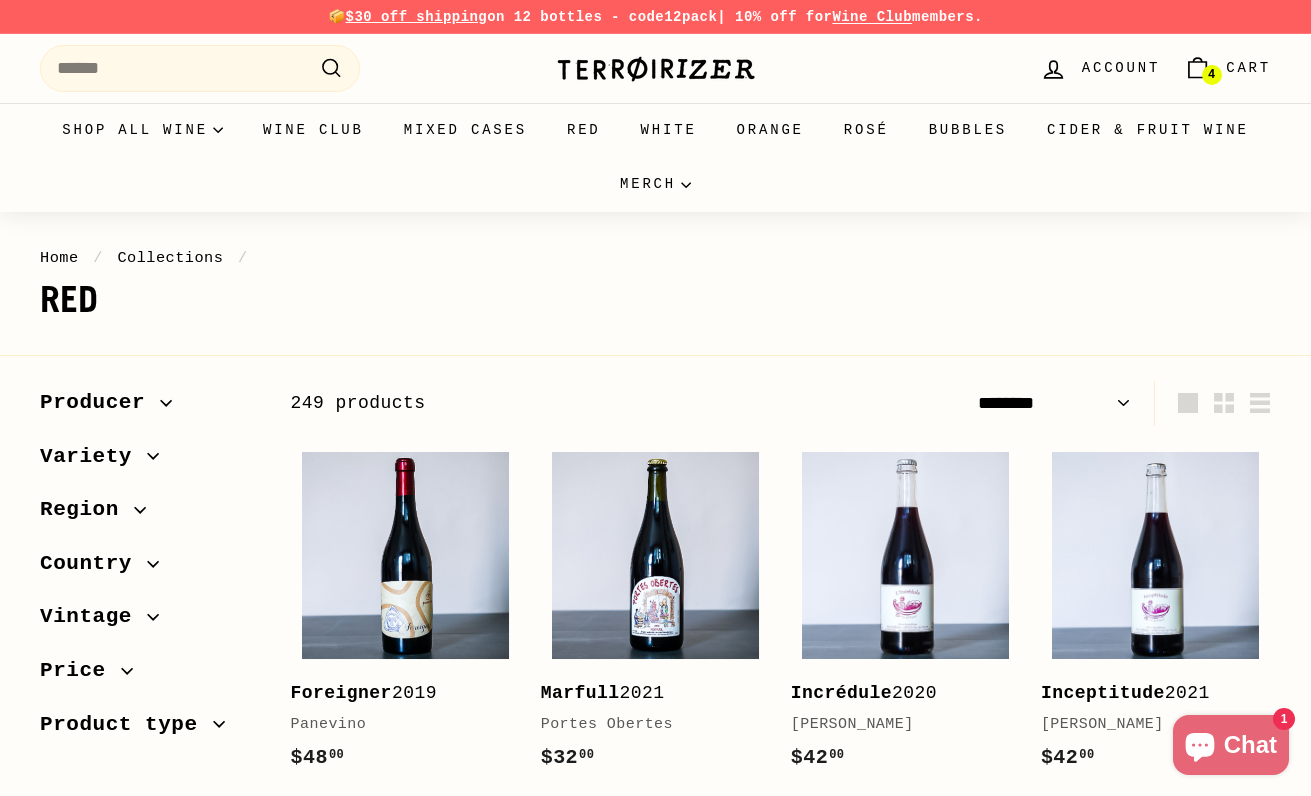 select on "******" 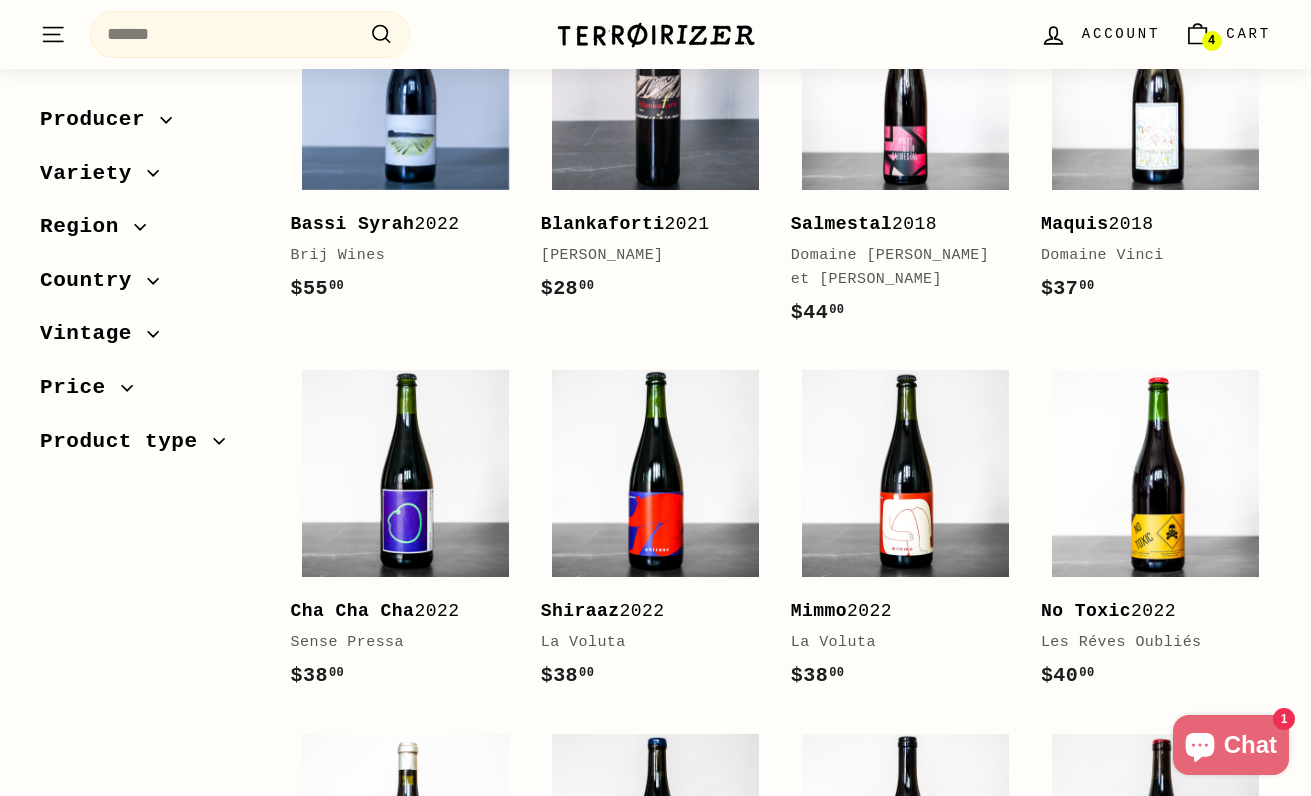 scroll, scrollTop: 835, scrollLeft: 0, axis: vertical 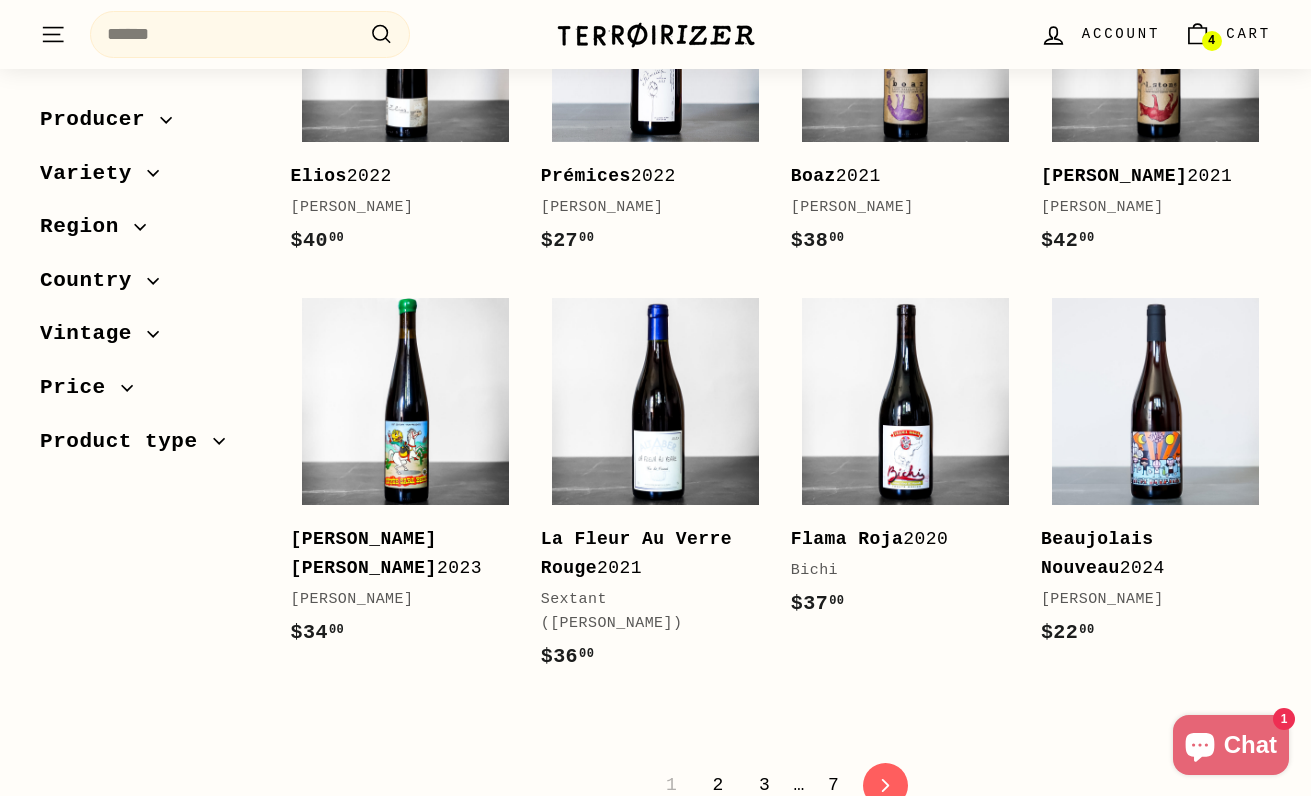 click on "icon-chevron
Next" at bounding box center [885, 785] 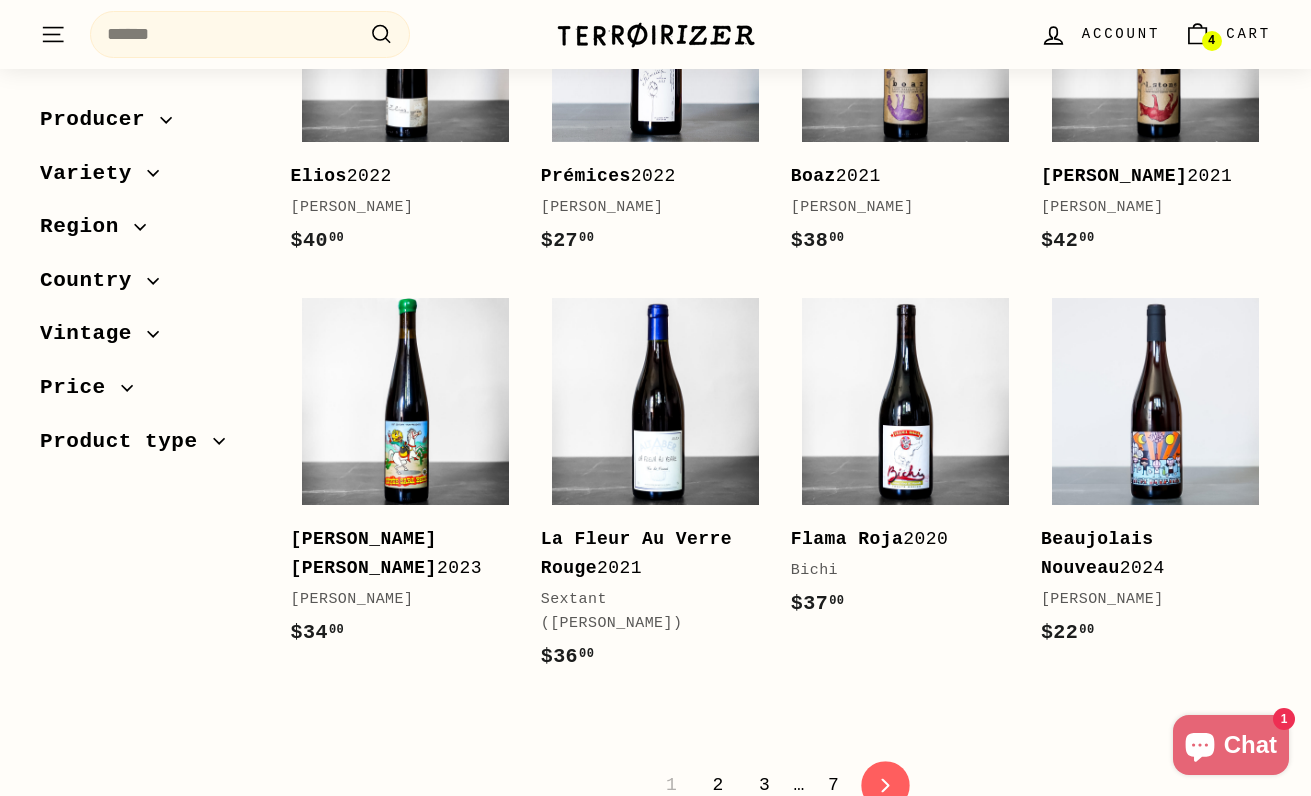 click on "icon-chevron" 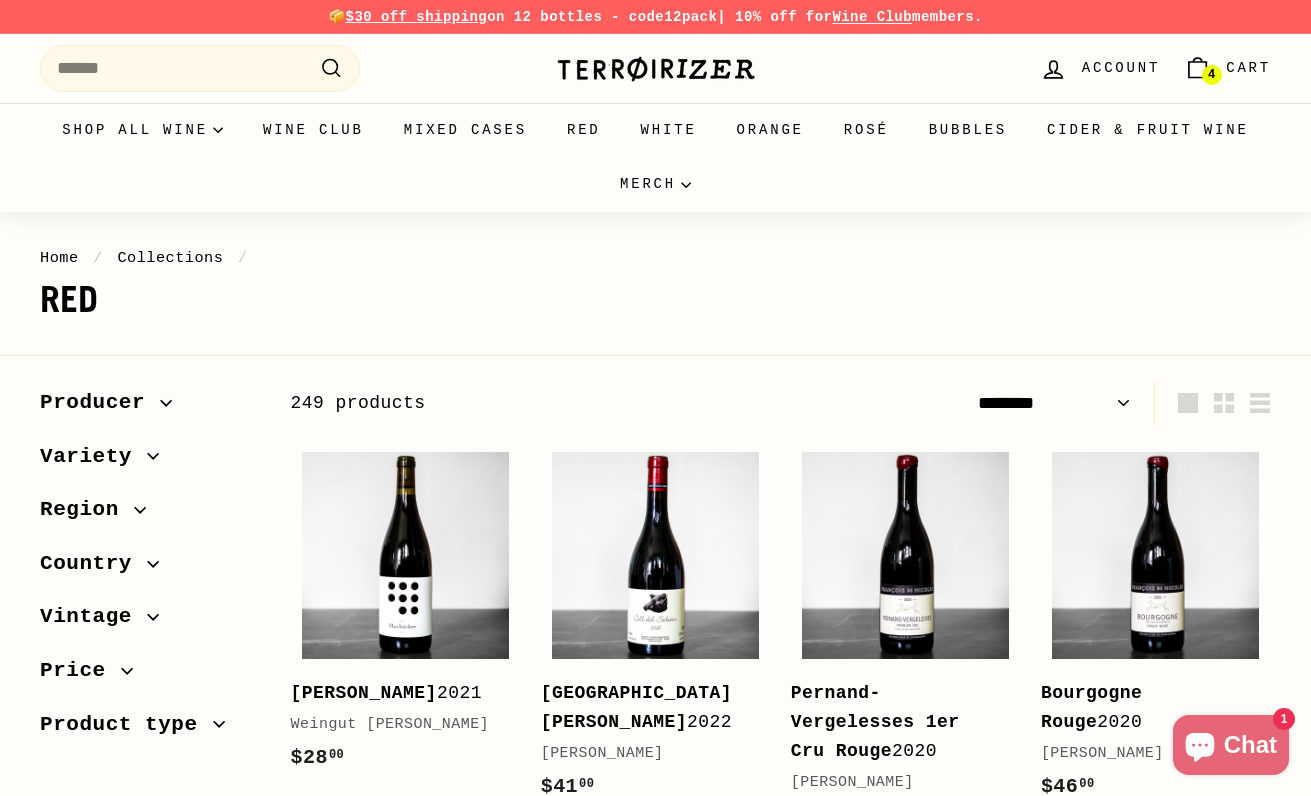 select on "******" 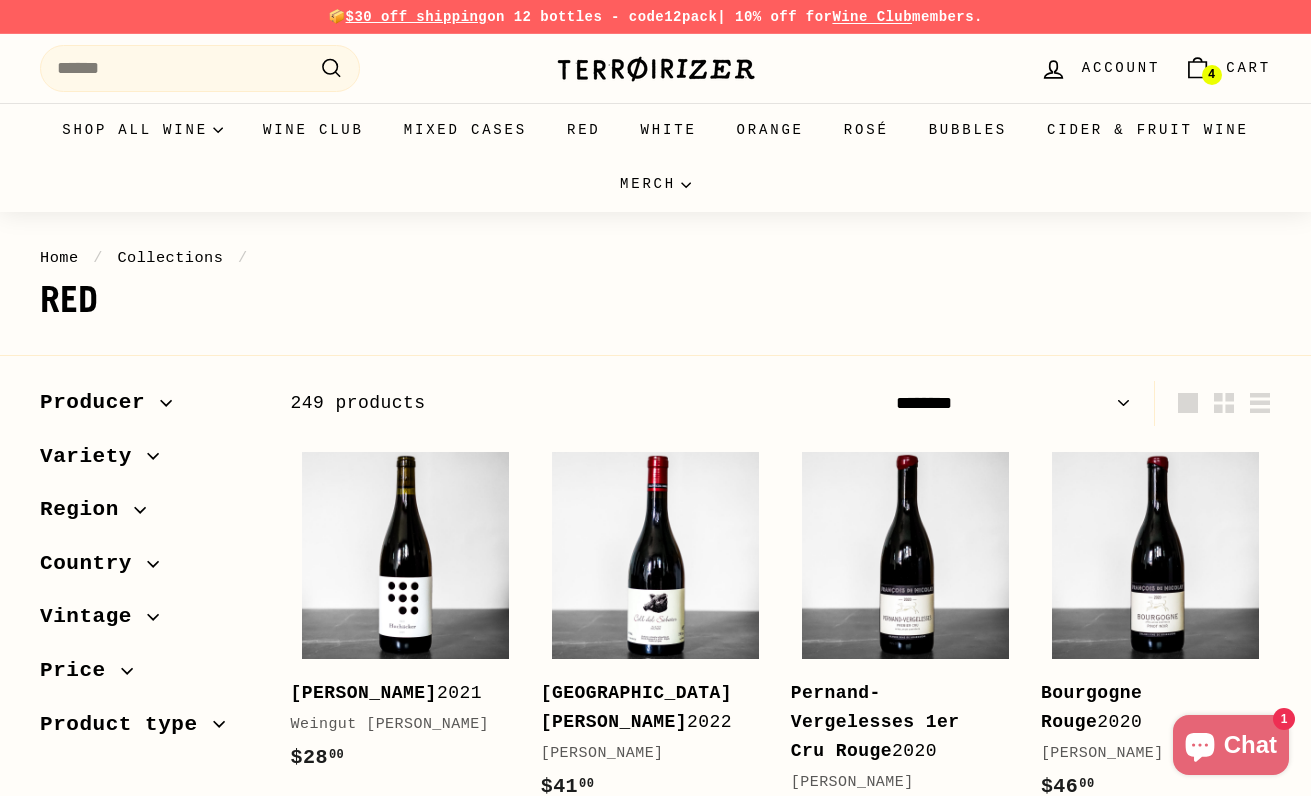 scroll, scrollTop: 0, scrollLeft: 0, axis: both 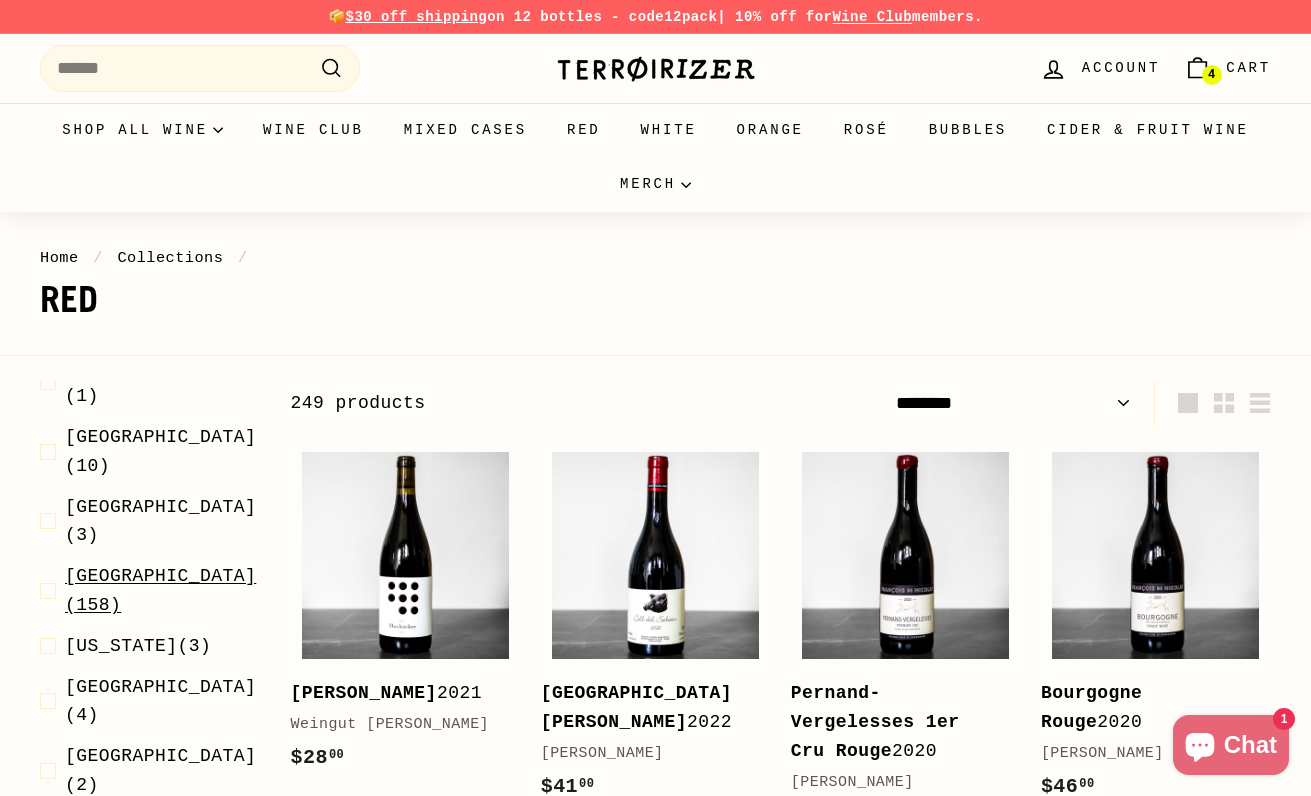 click on "[GEOGRAPHIC_DATA]" at bounding box center (160, 576) 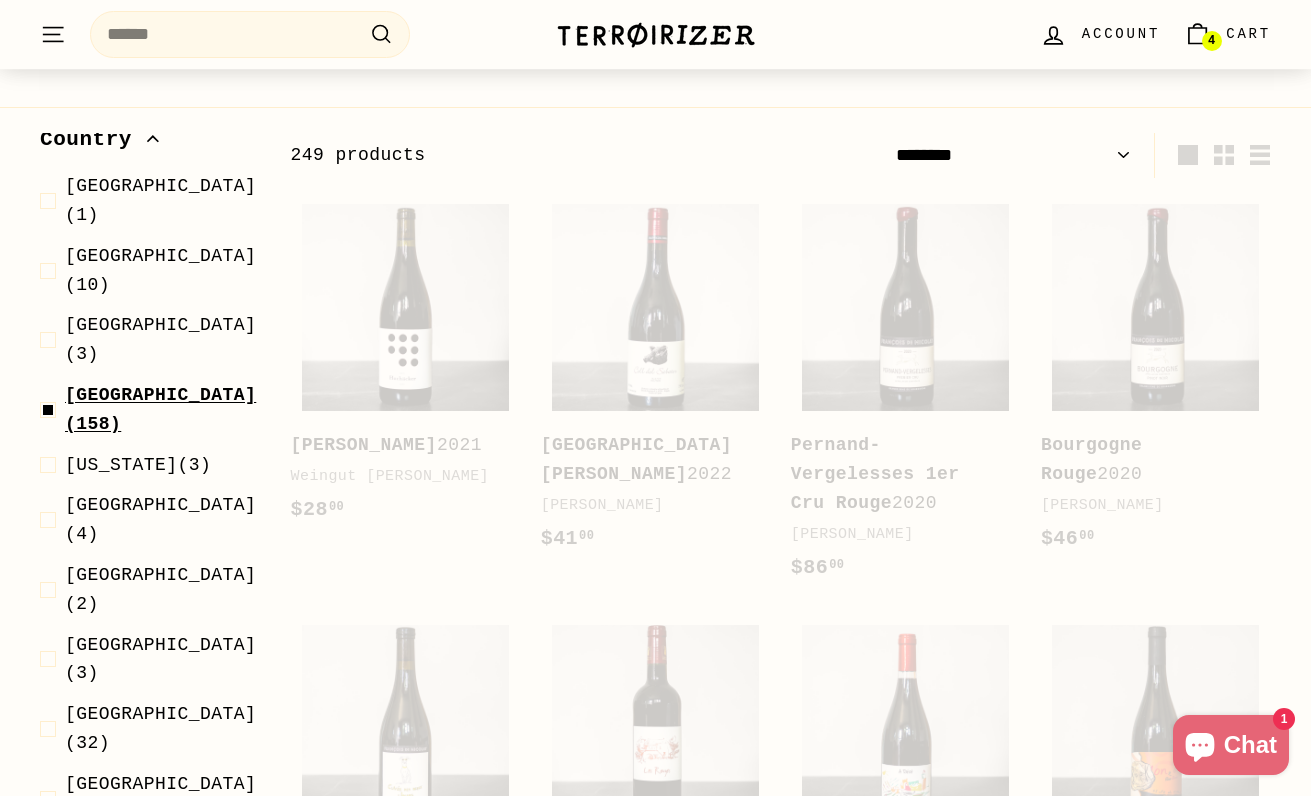 scroll, scrollTop: 301, scrollLeft: 0, axis: vertical 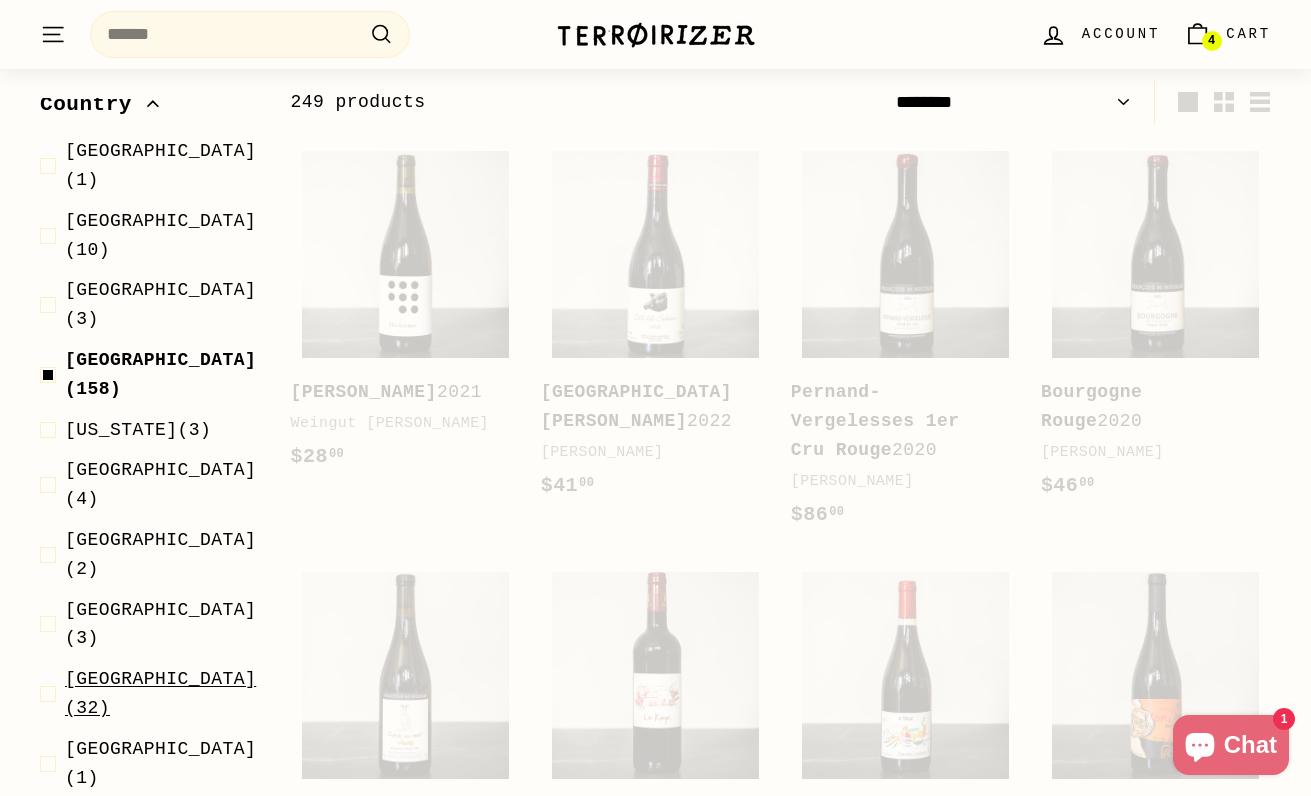 select on "******" 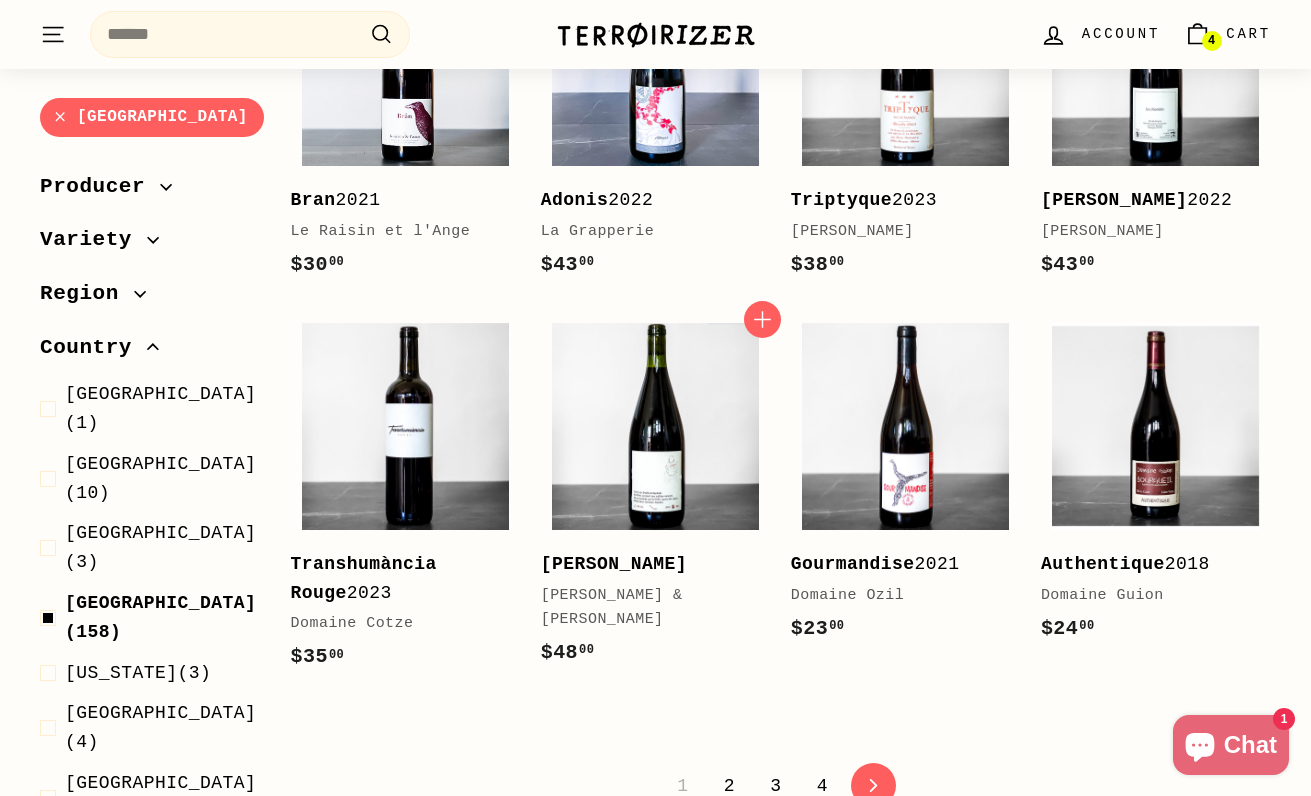 scroll, scrollTop: 3700, scrollLeft: 0, axis: vertical 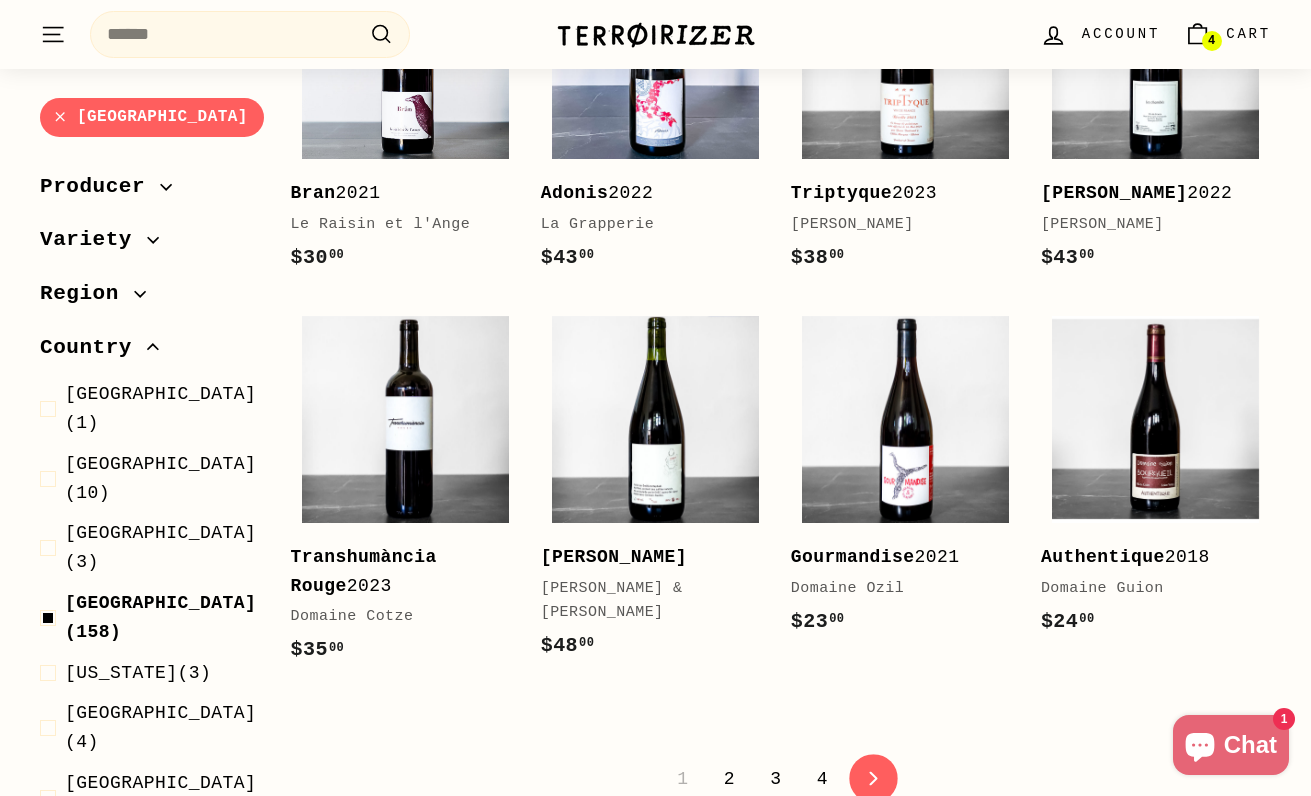 click on "icon-chevron" 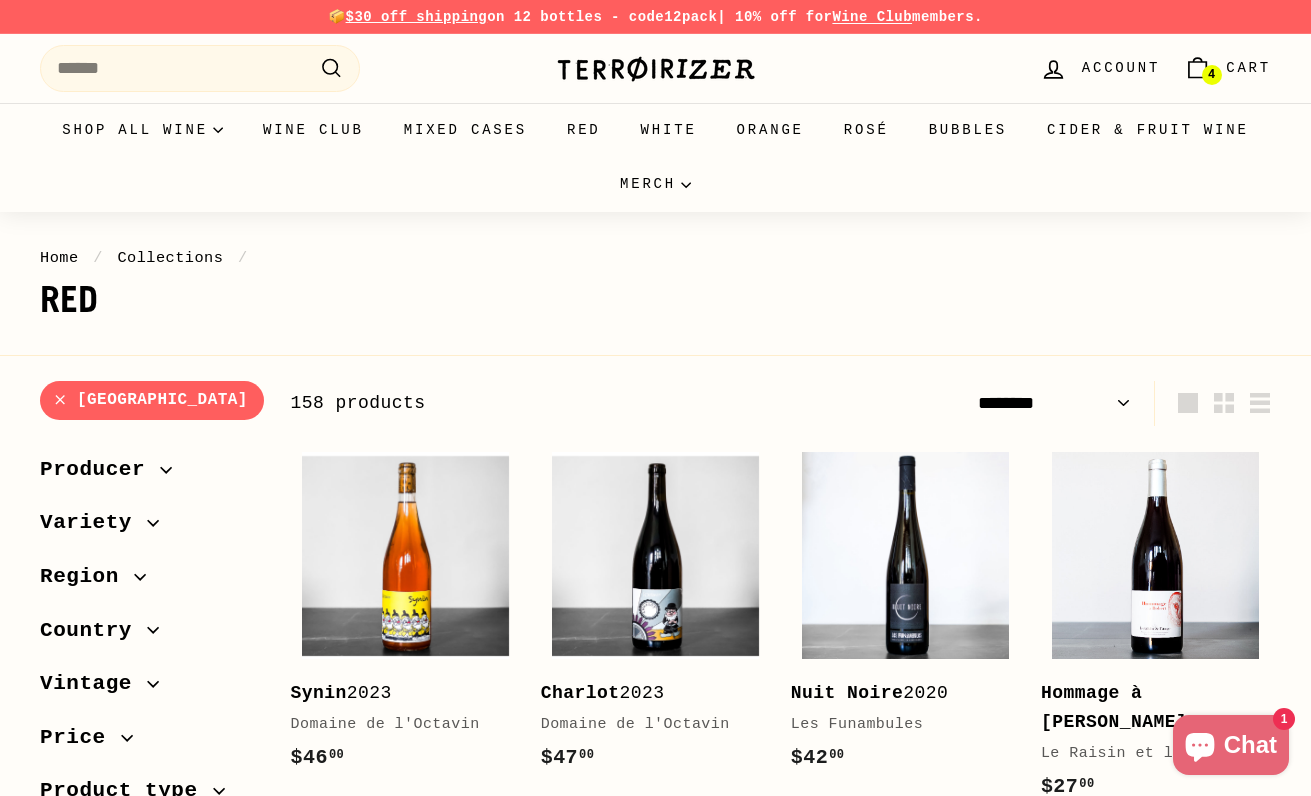 select on "******" 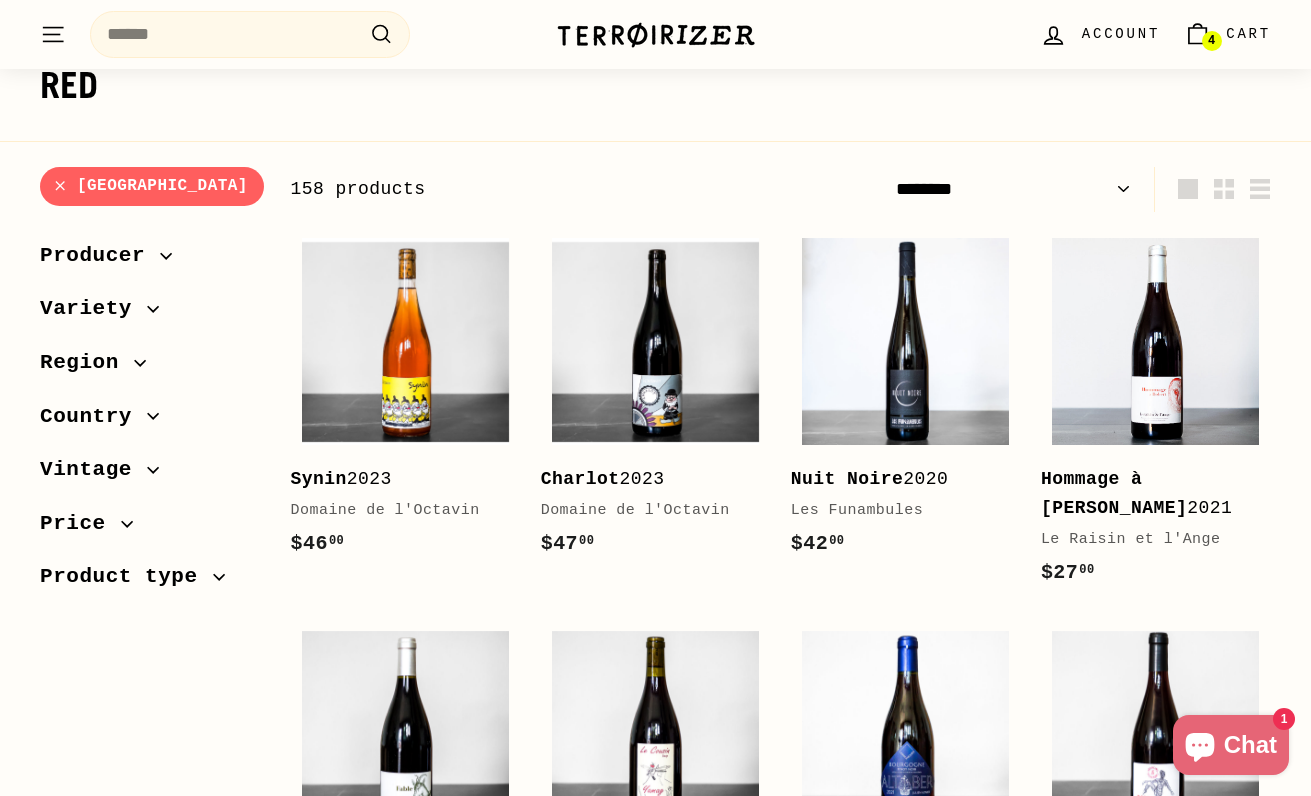 scroll, scrollTop: 210, scrollLeft: 0, axis: vertical 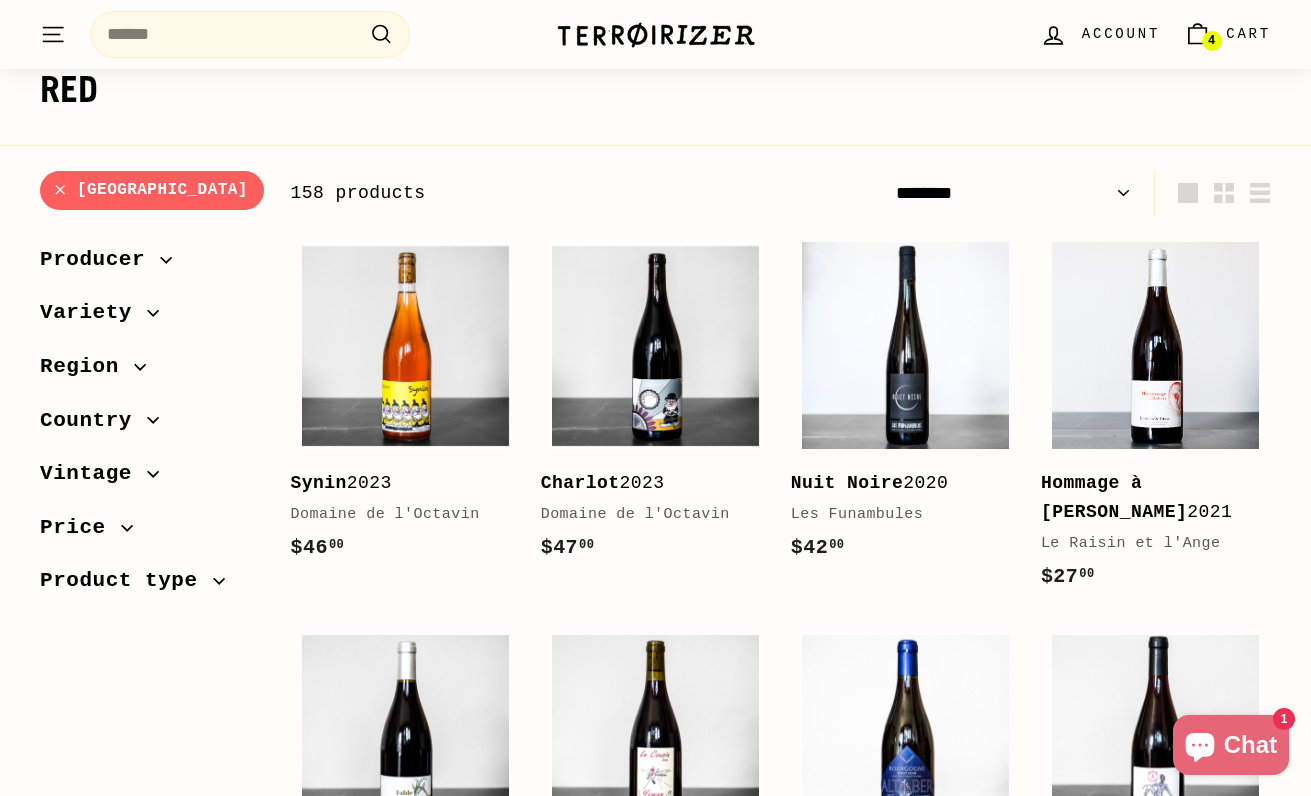 click on "Variety" at bounding box center [149, 313] 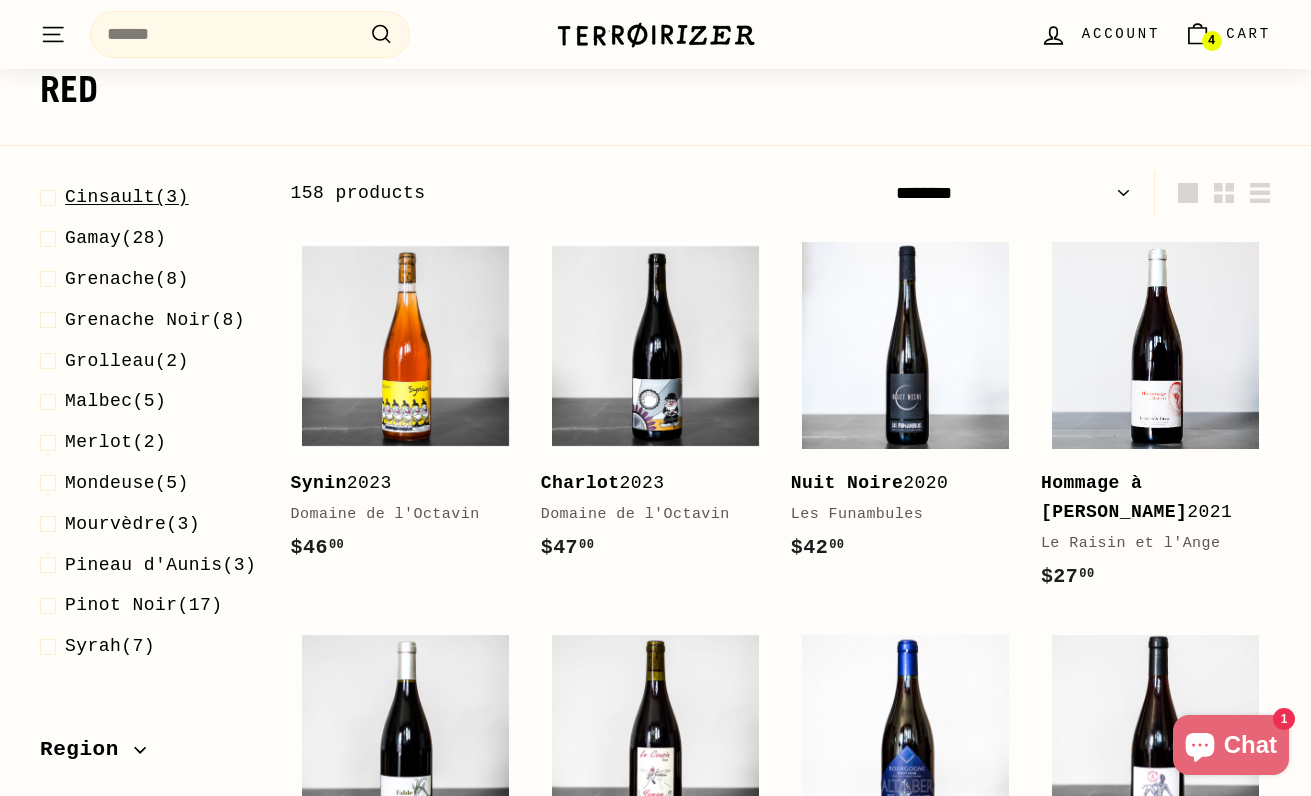scroll, scrollTop: 275, scrollLeft: 0, axis: vertical 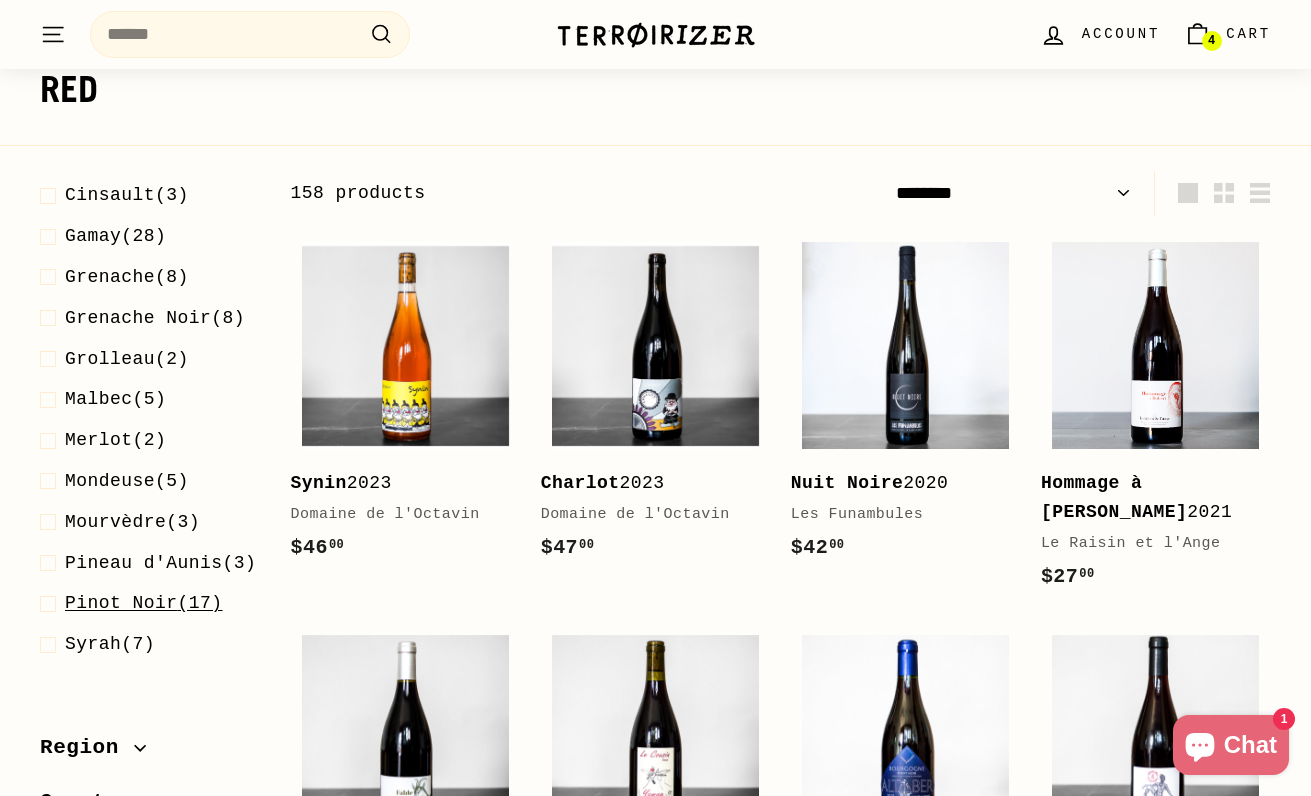click on "Pinot Noir  (17)" at bounding box center [144, 603] 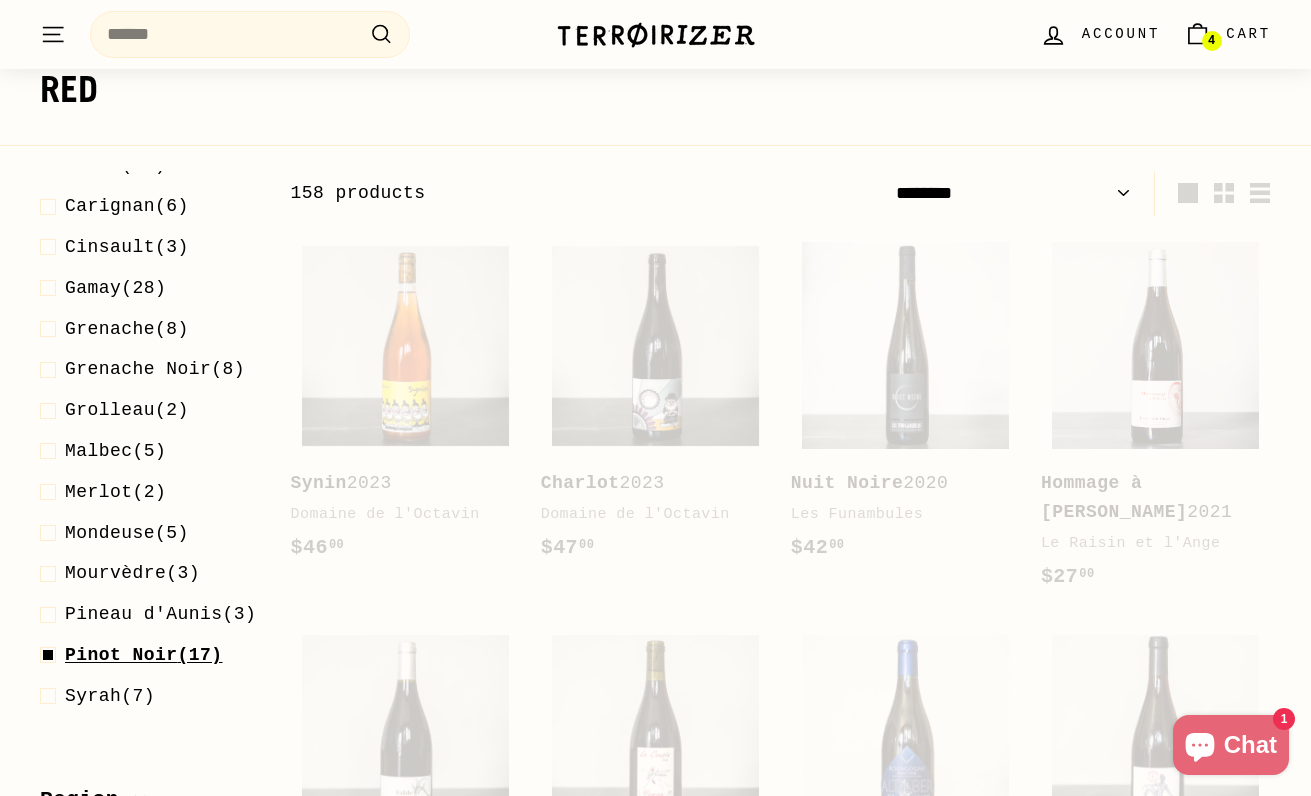 scroll, scrollTop: 301, scrollLeft: 0, axis: vertical 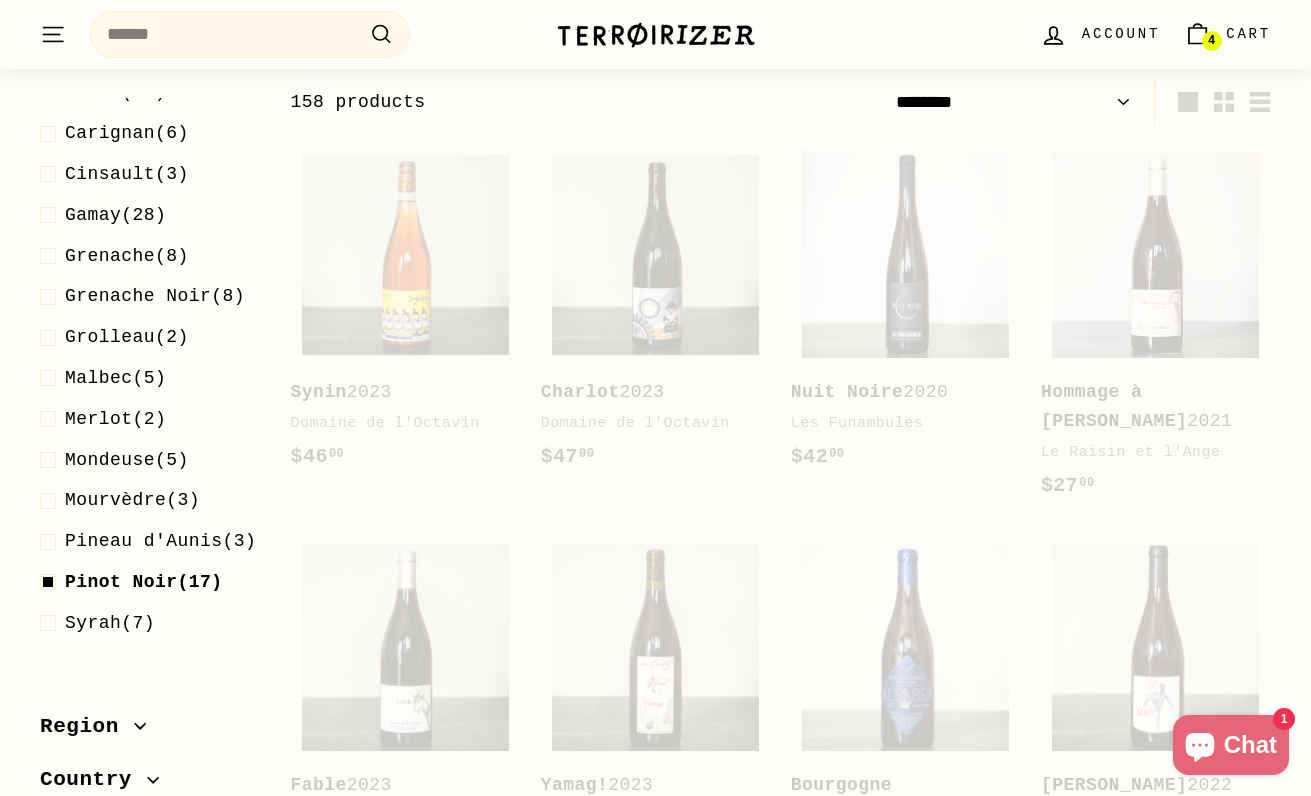 select on "******" 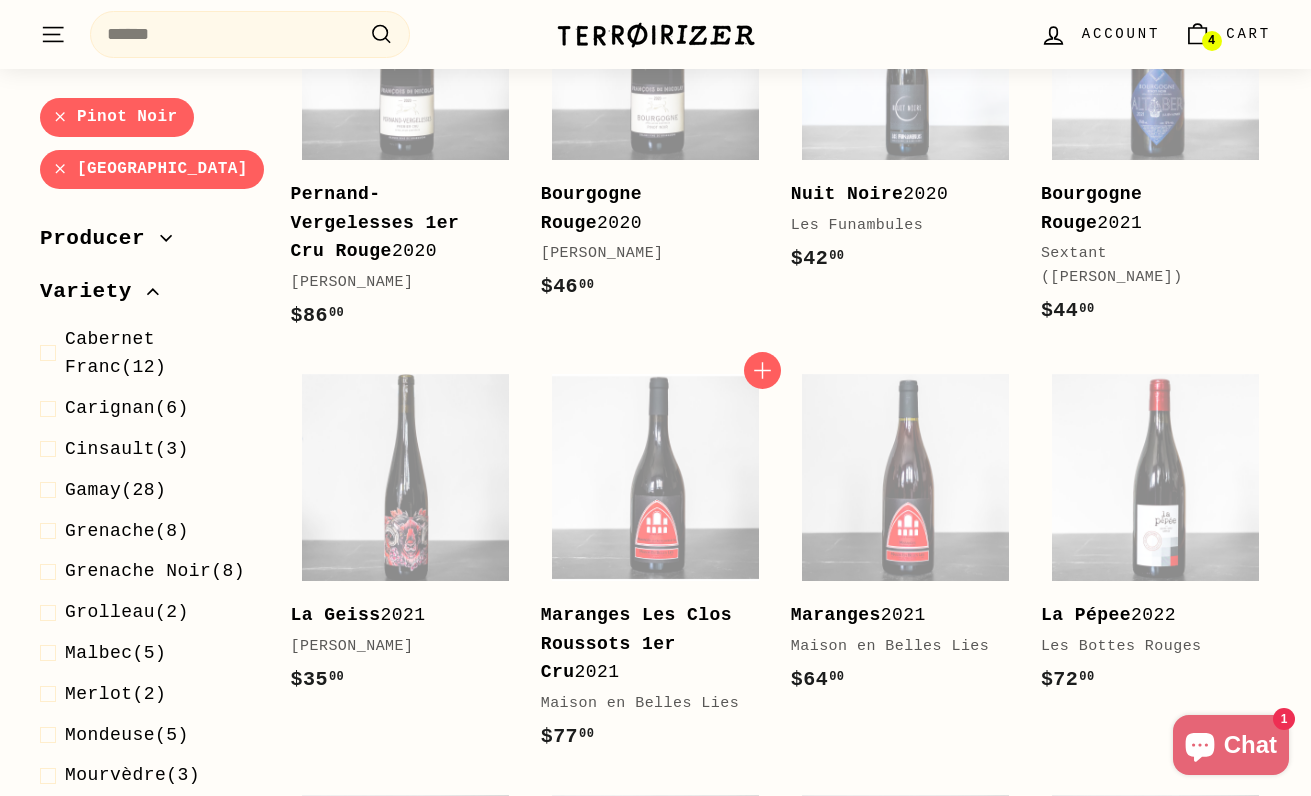 scroll, scrollTop: 888, scrollLeft: 0, axis: vertical 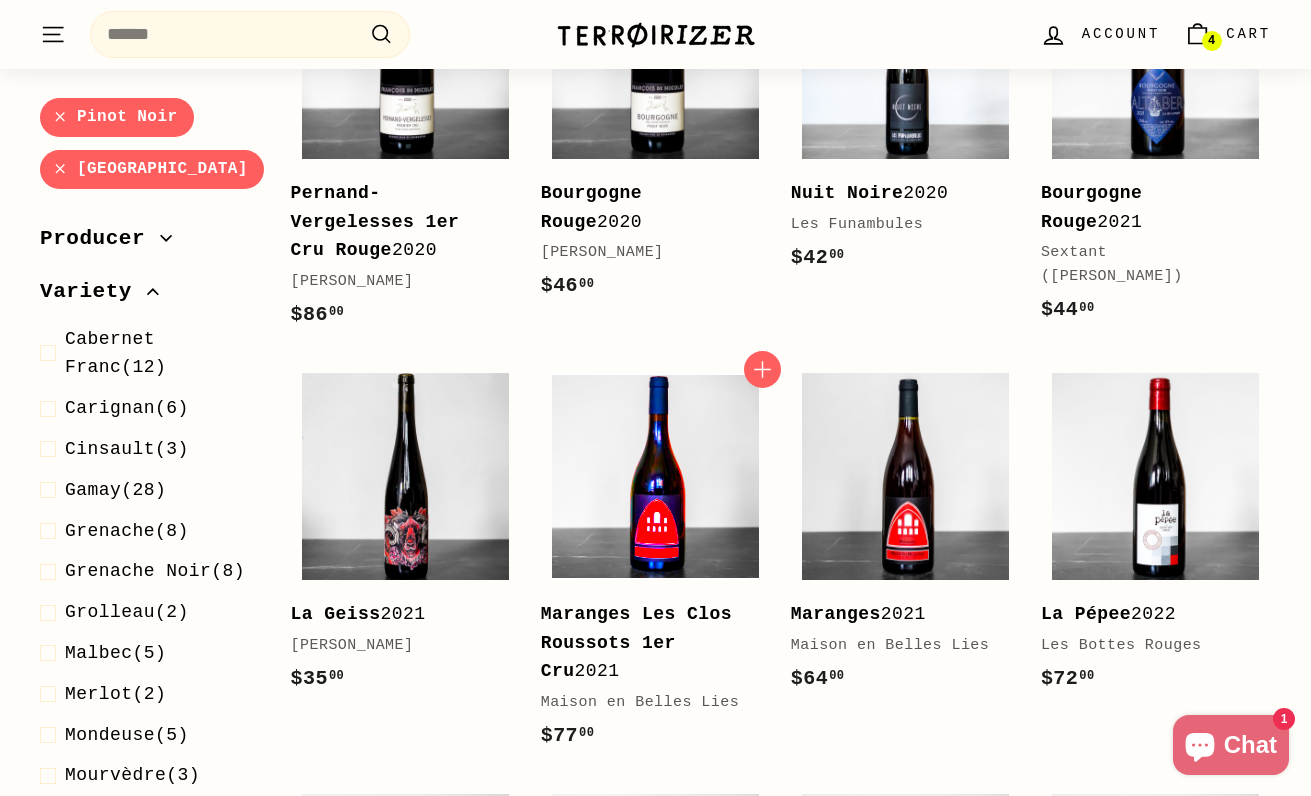 click at bounding box center [655, 476] 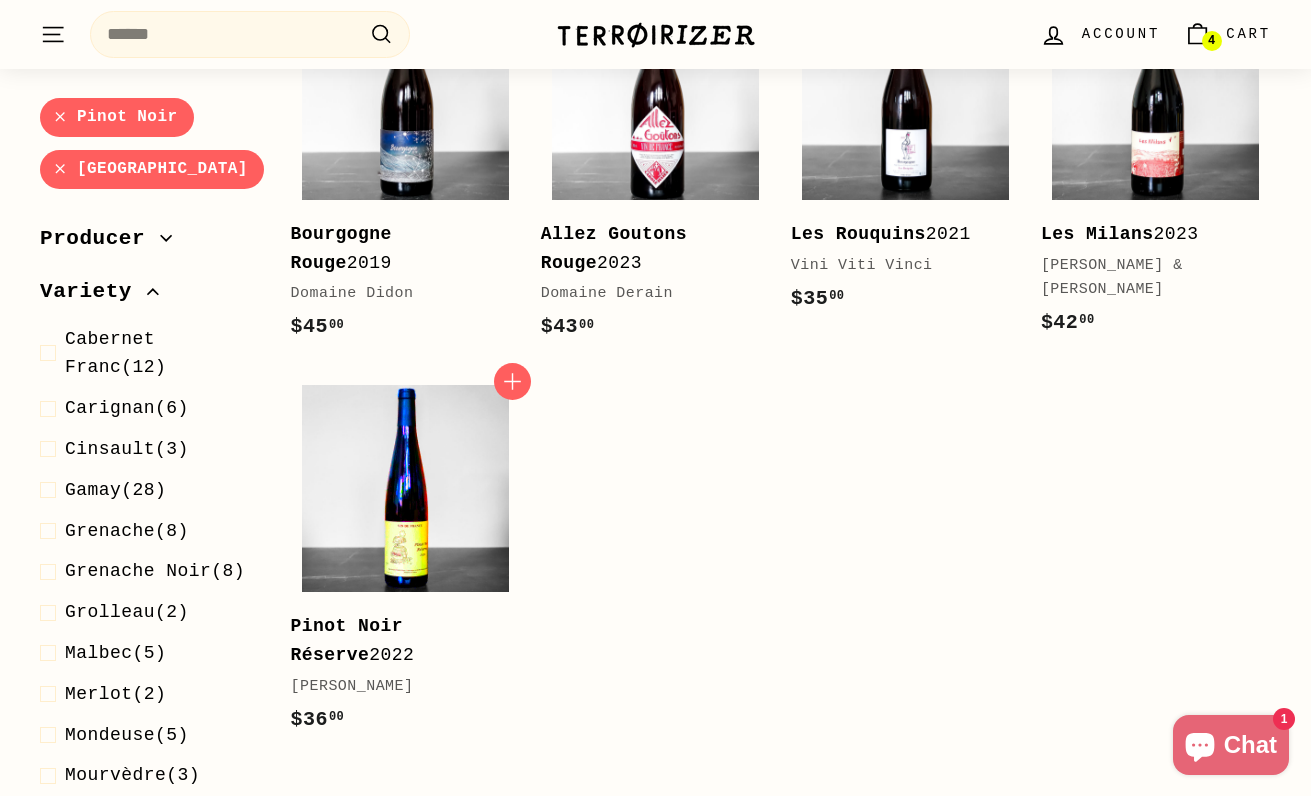 scroll, scrollTop: 1714, scrollLeft: 0, axis: vertical 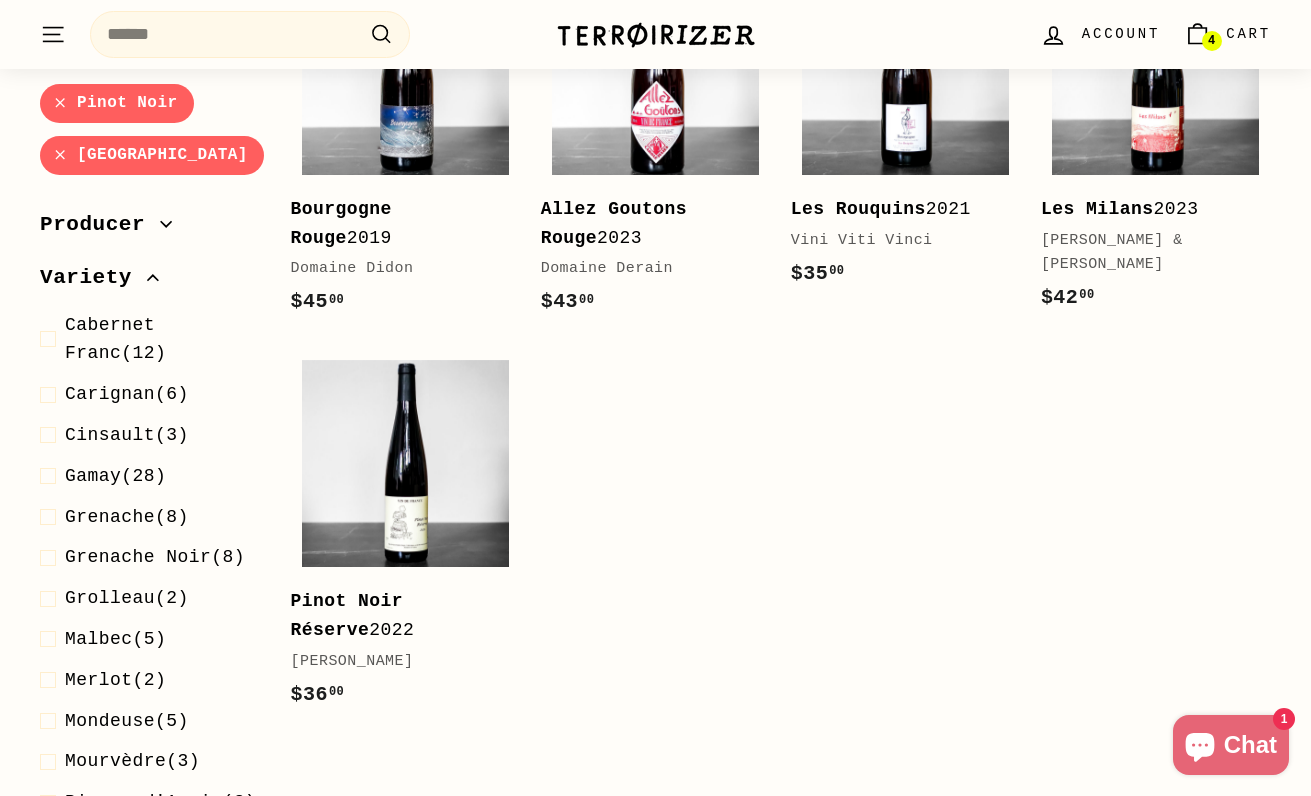 click 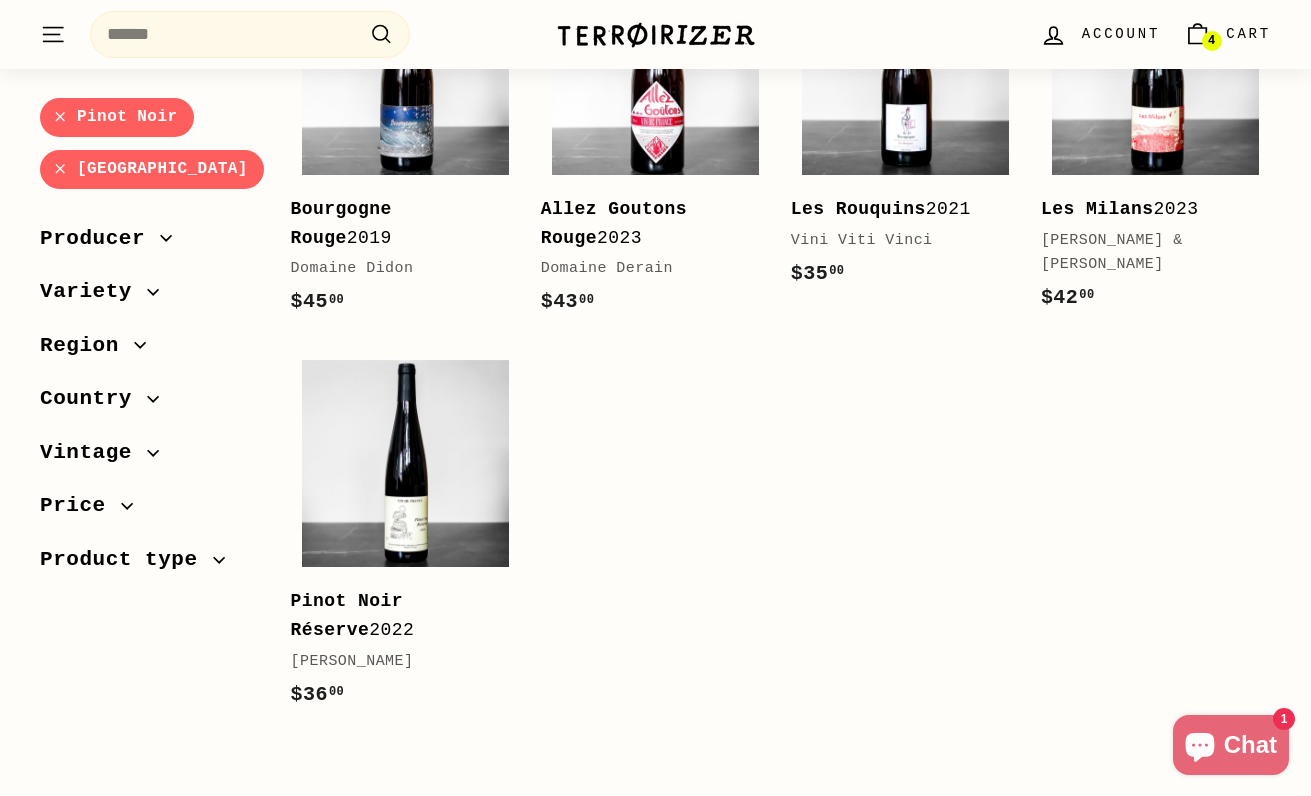 click on "Pinot Noir" at bounding box center [117, 117] 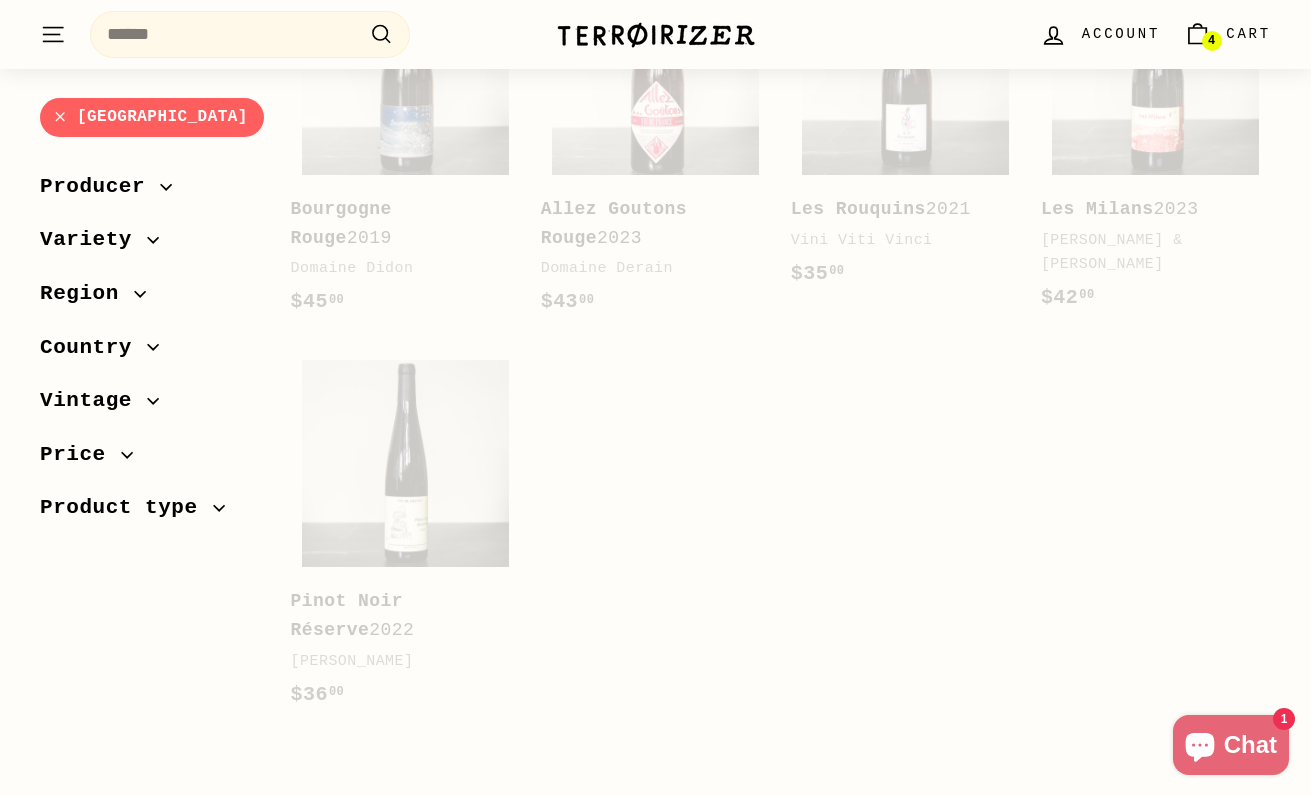 scroll, scrollTop: 301, scrollLeft: 0, axis: vertical 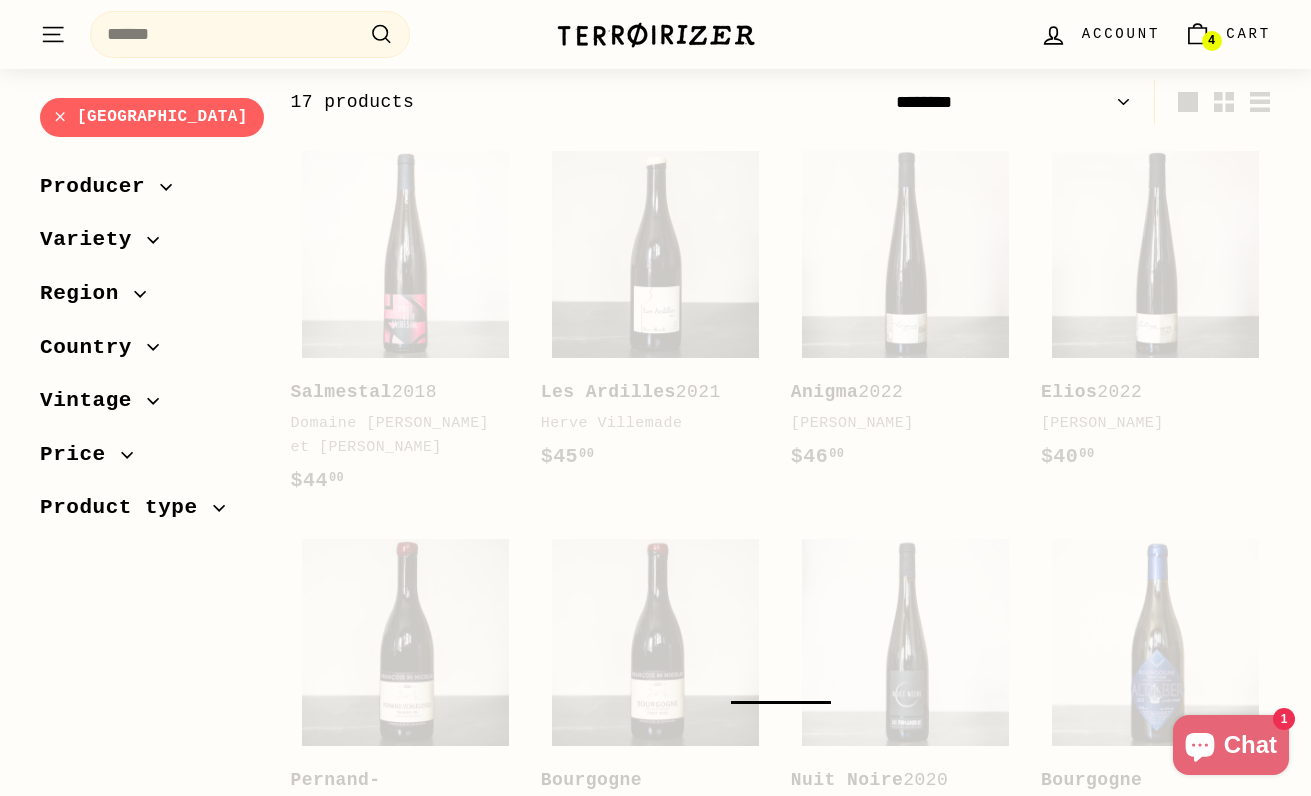 select on "******" 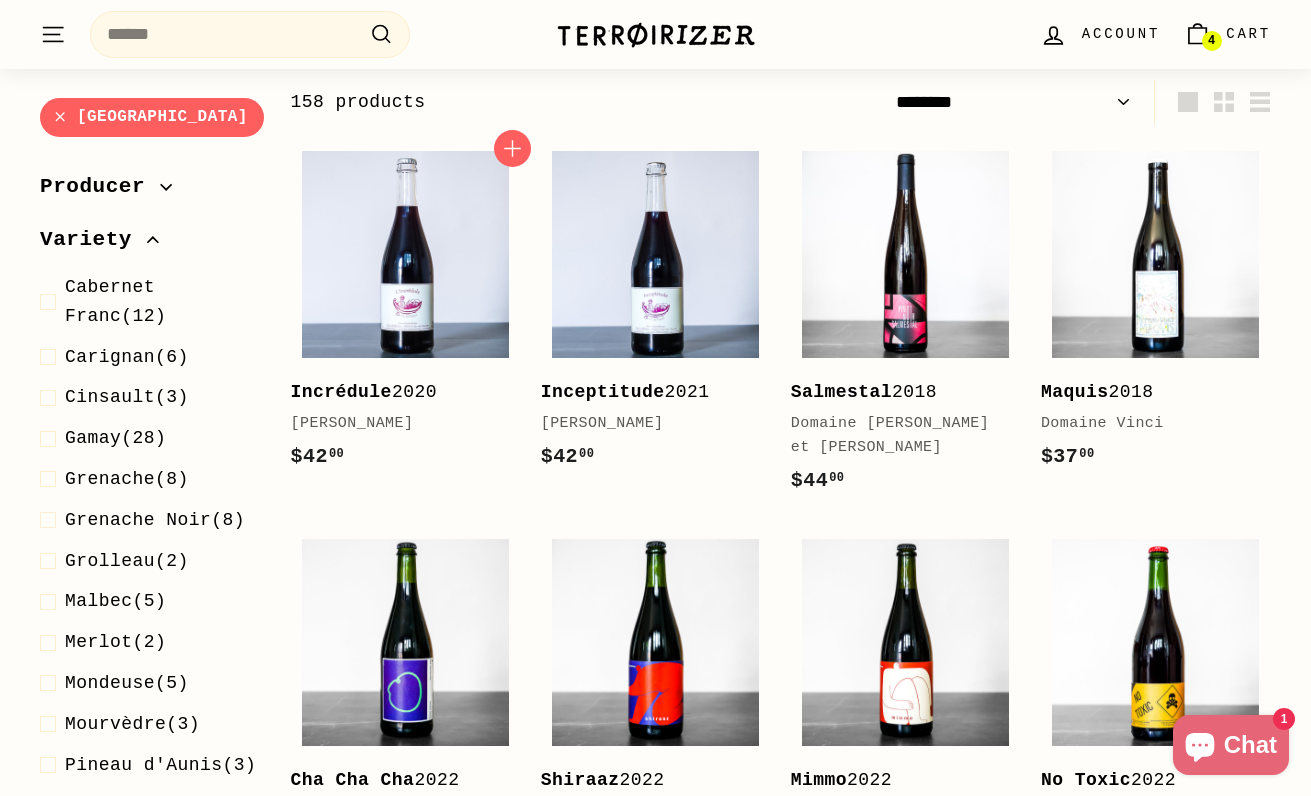 scroll, scrollTop: 0, scrollLeft: 0, axis: both 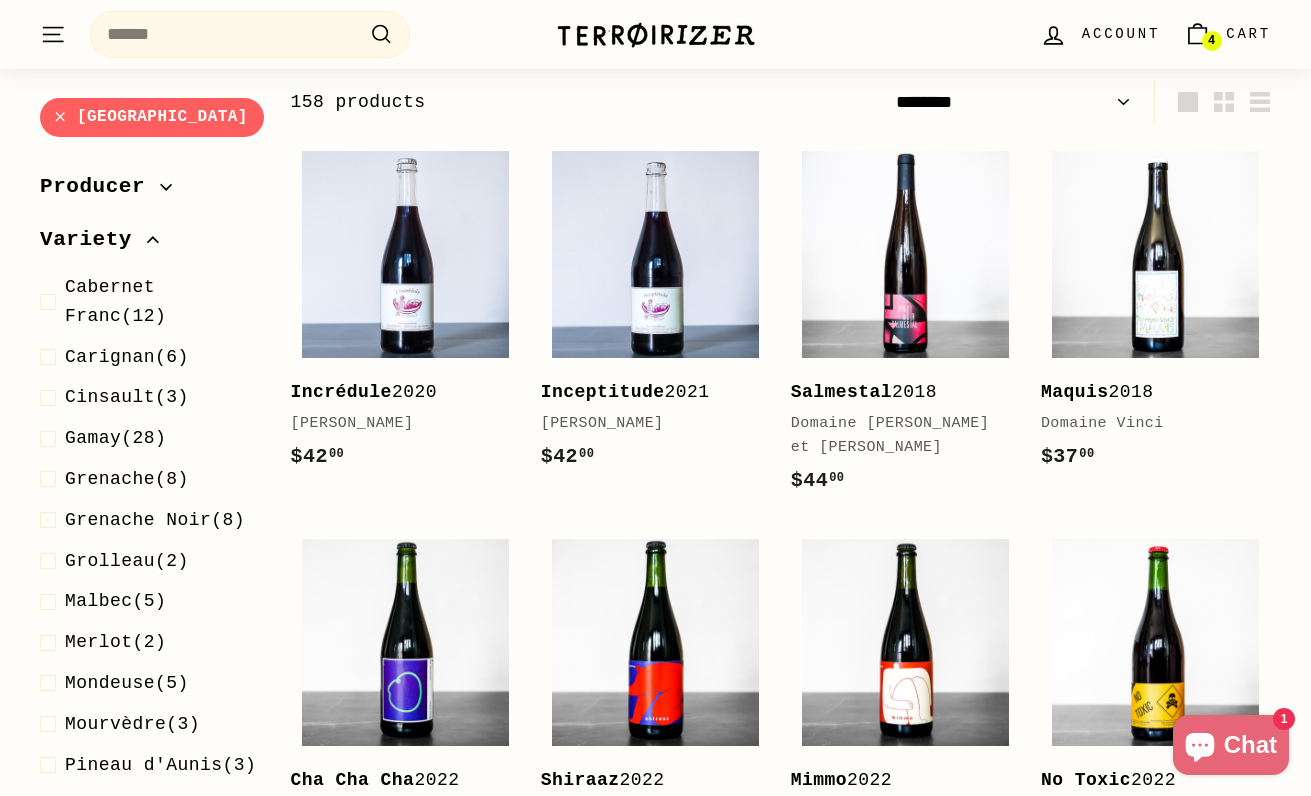 click on "[GEOGRAPHIC_DATA]" at bounding box center (149, 124) 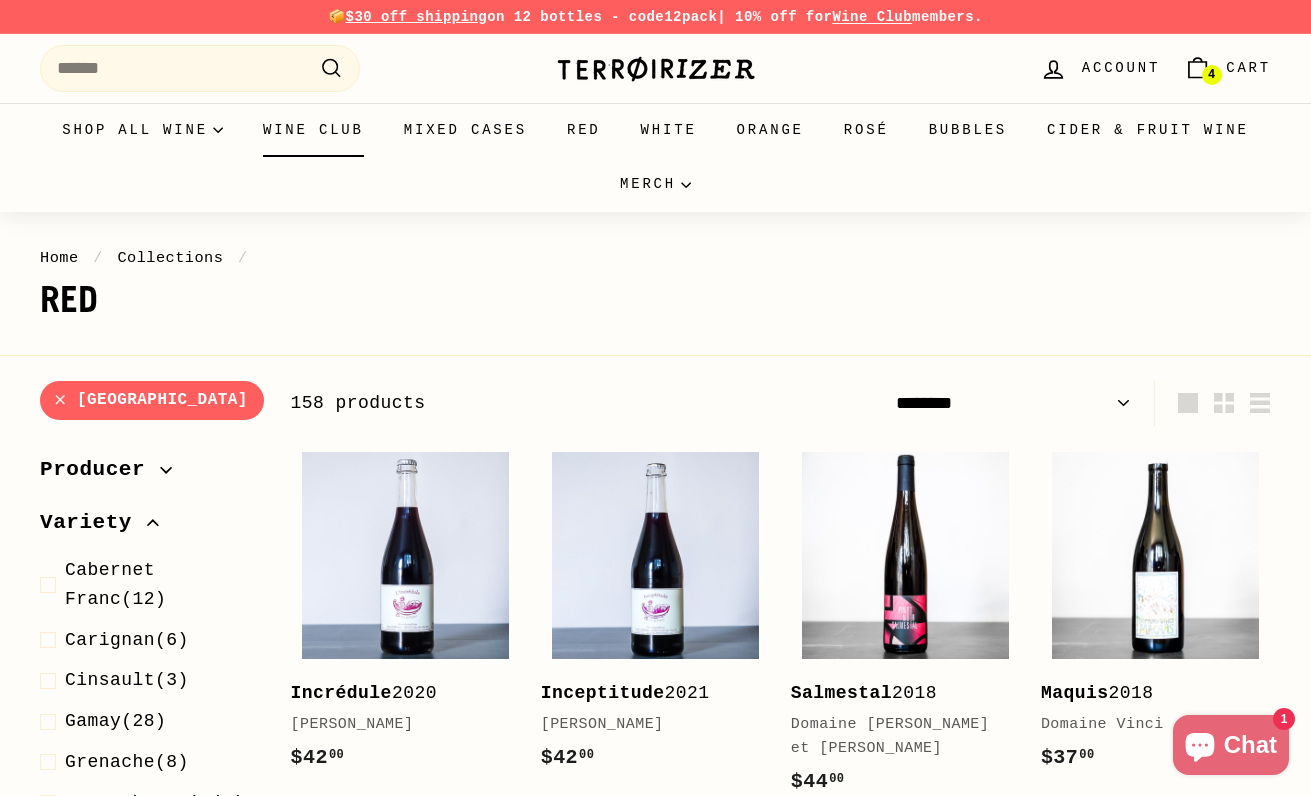 scroll, scrollTop: 0, scrollLeft: 0, axis: both 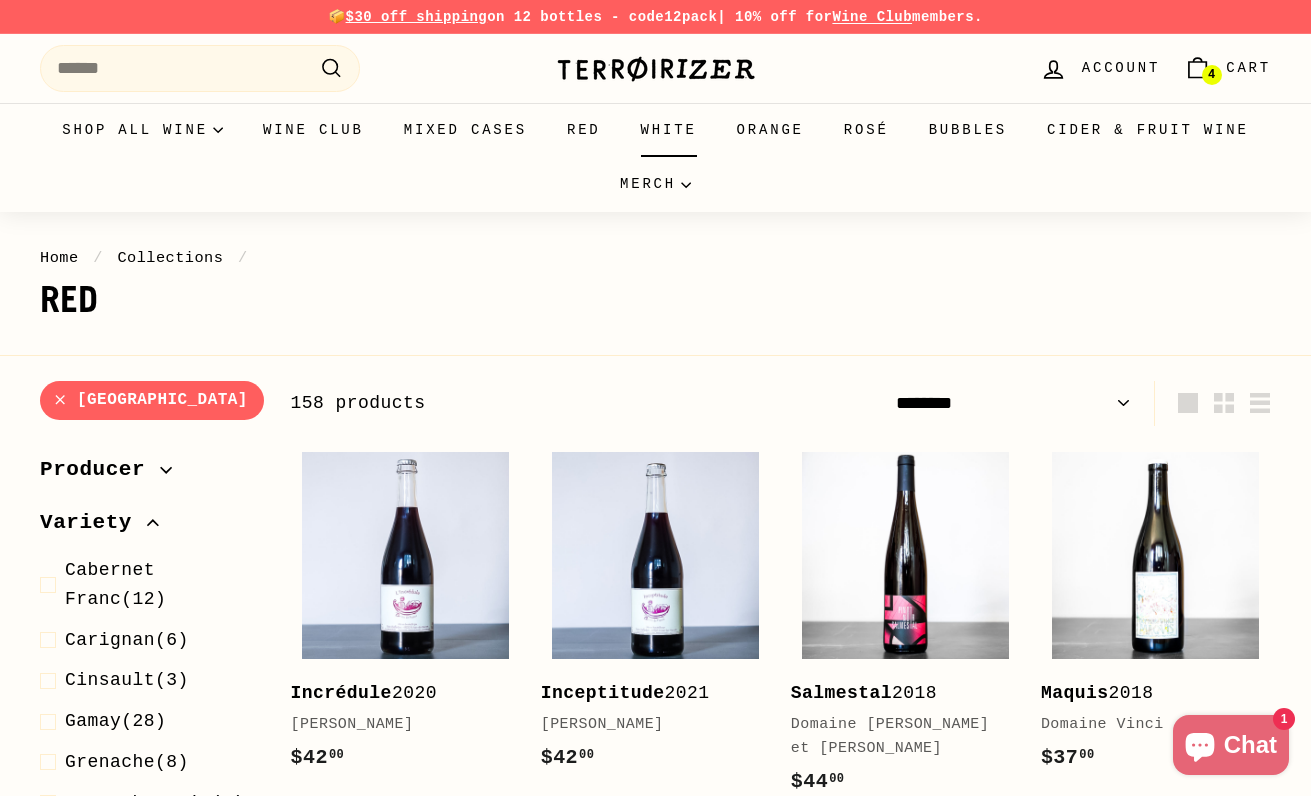 click on "White" at bounding box center (669, 130) 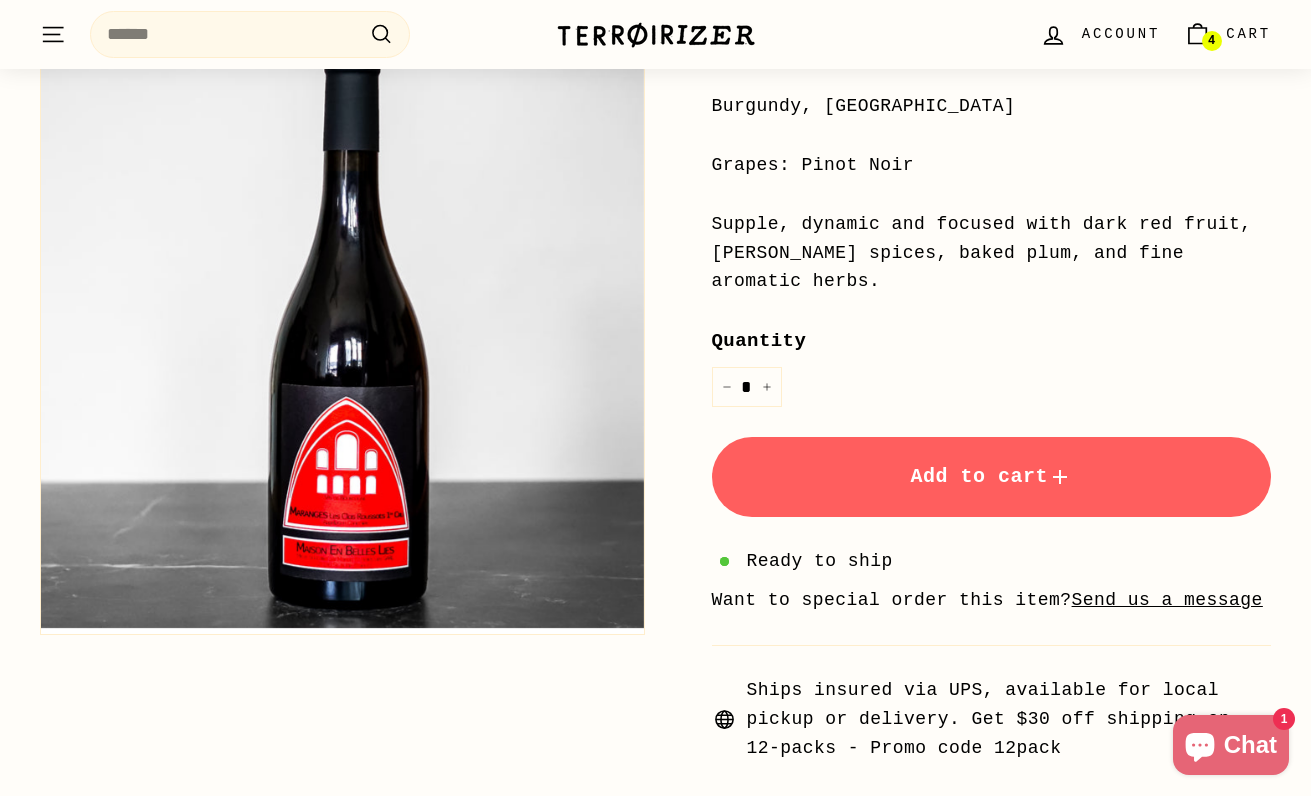scroll, scrollTop: 543, scrollLeft: 0, axis: vertical 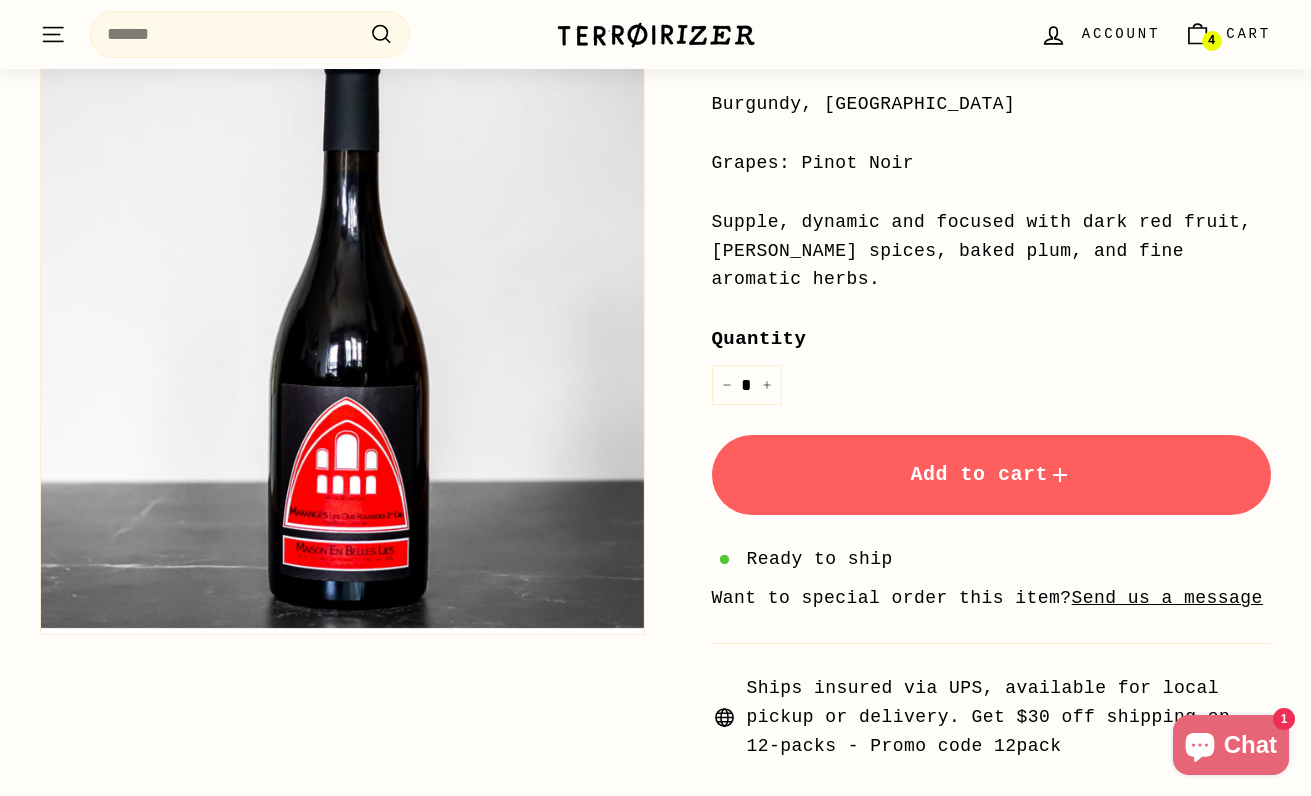 click on "Add to cart" at bounding box center (991, 474) 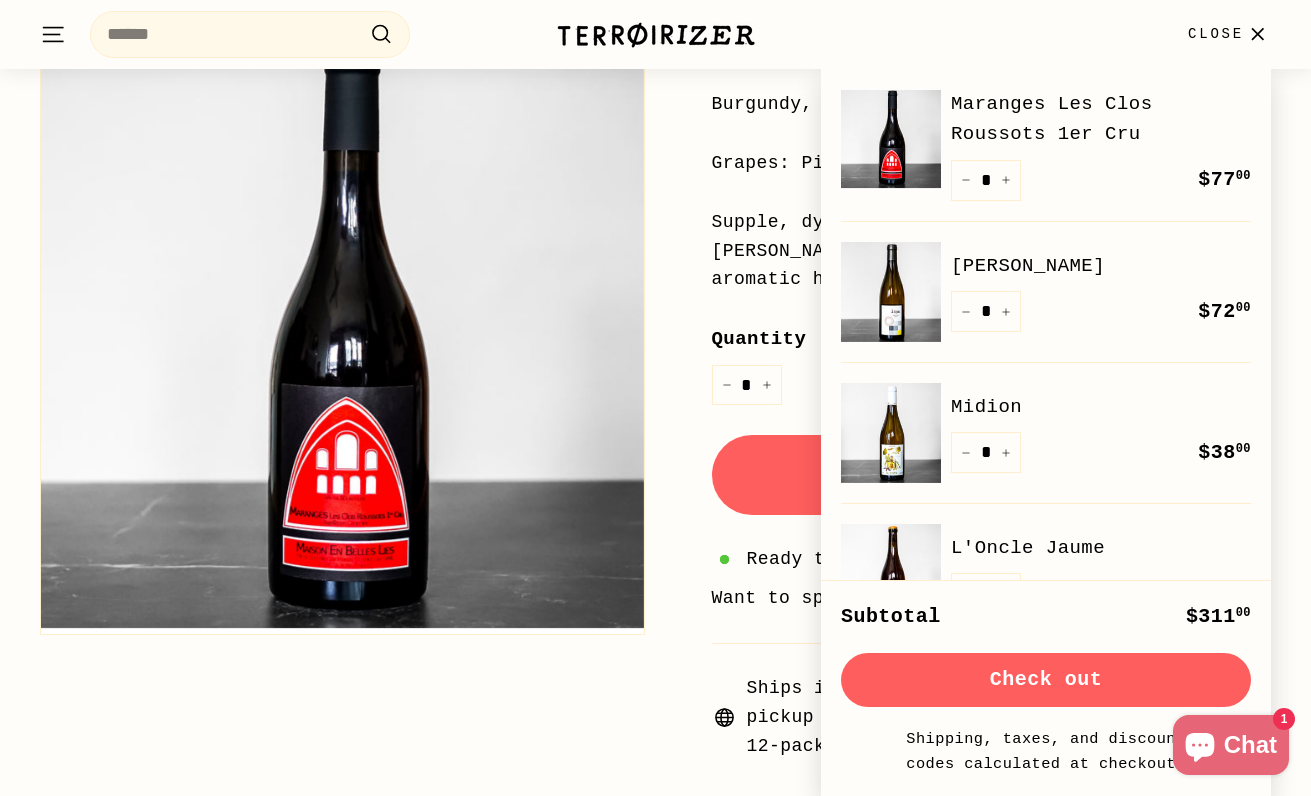 click on "Home
/
Collections
/
Red
/
Maranges [PERSON_NAME] Roussots 1er Cru
Maison en Belles Lies
Price
Regular price $77 00
$77.00
/
2021
[GEOGRAPHIC_DATA], [GEOGRAPHIC_DATA]
Grapes: Pinot Noir
Supple, dynamic and focused with dark red fruit, [PERSON_NAME] spices, baked plum, and fine aromatic herbs.
Quantity
*
−
+" at bounding box center (969, 278) 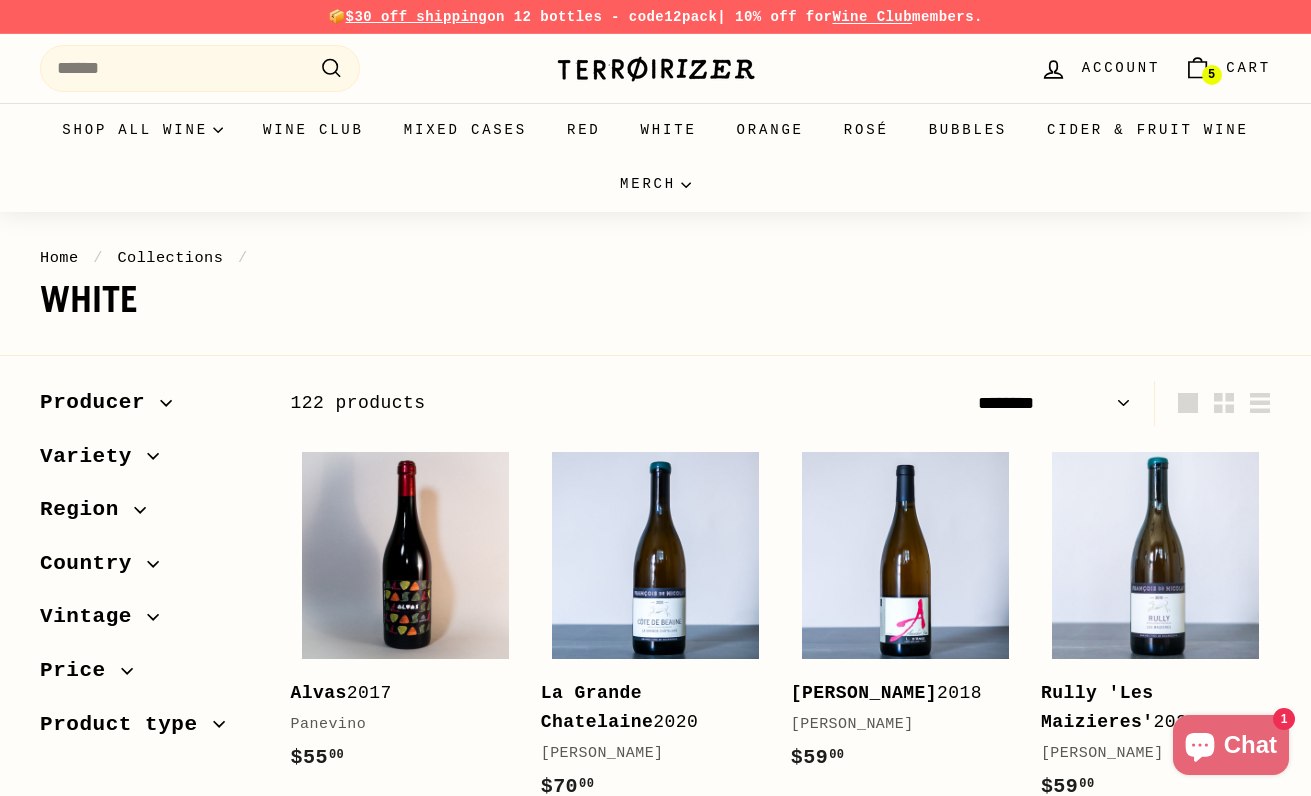 select on "******" 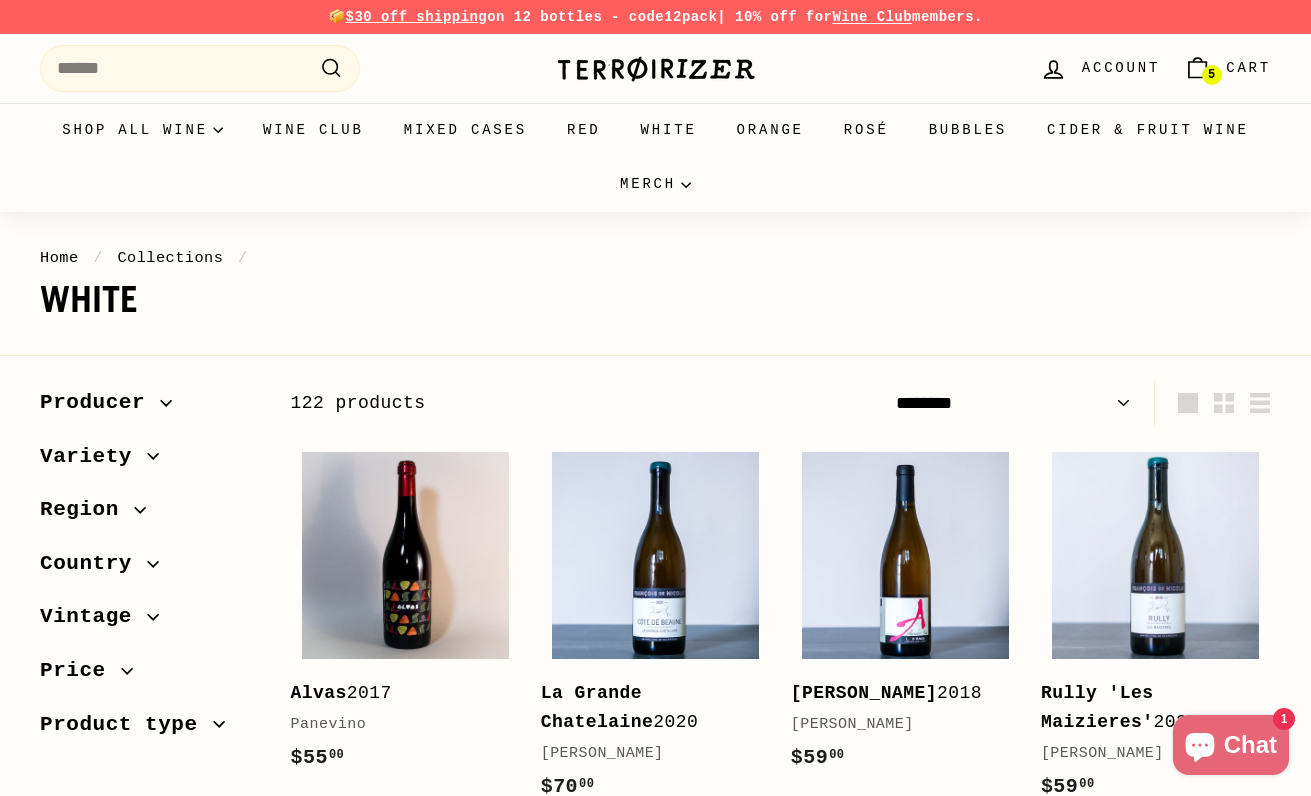 scroll, scrollTop: 0, scrollLeft: 0, axis: both 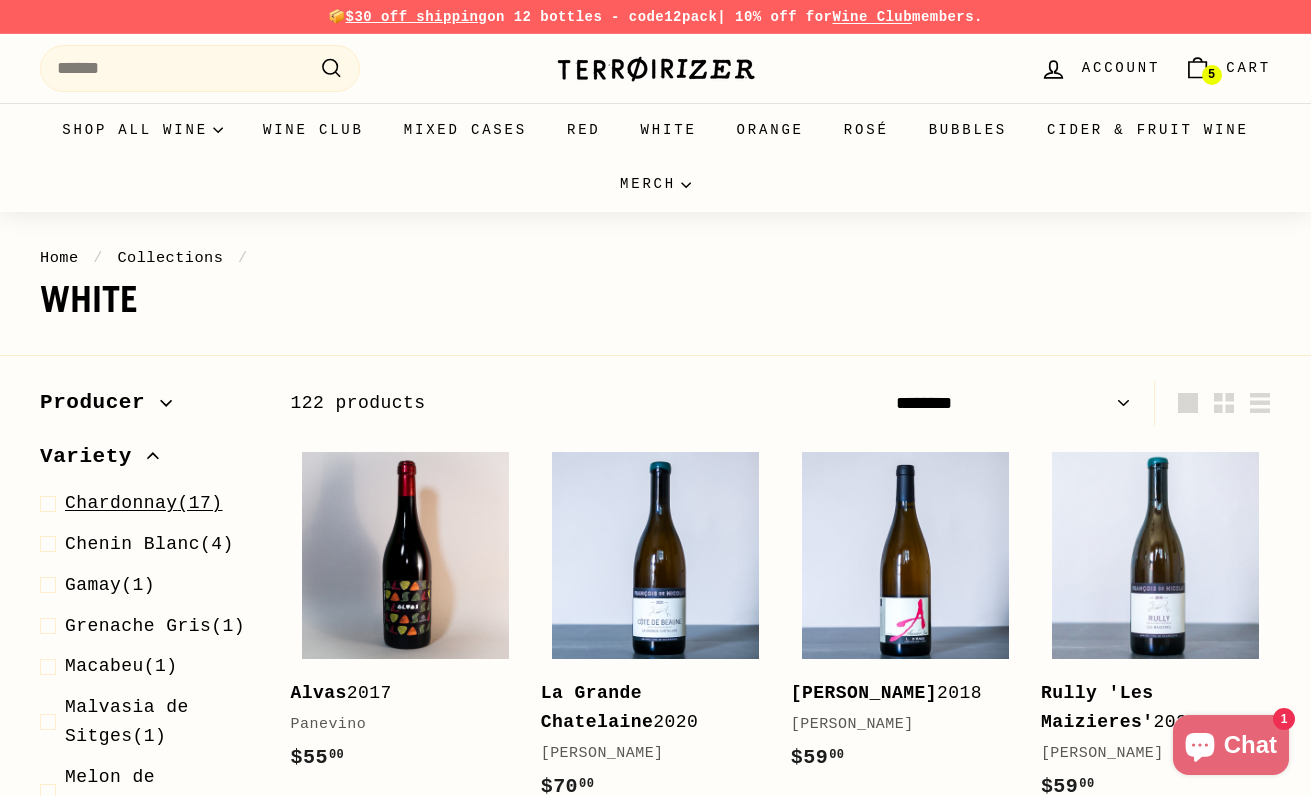 click on "Chardonnay" at bounding box center [121, 503] 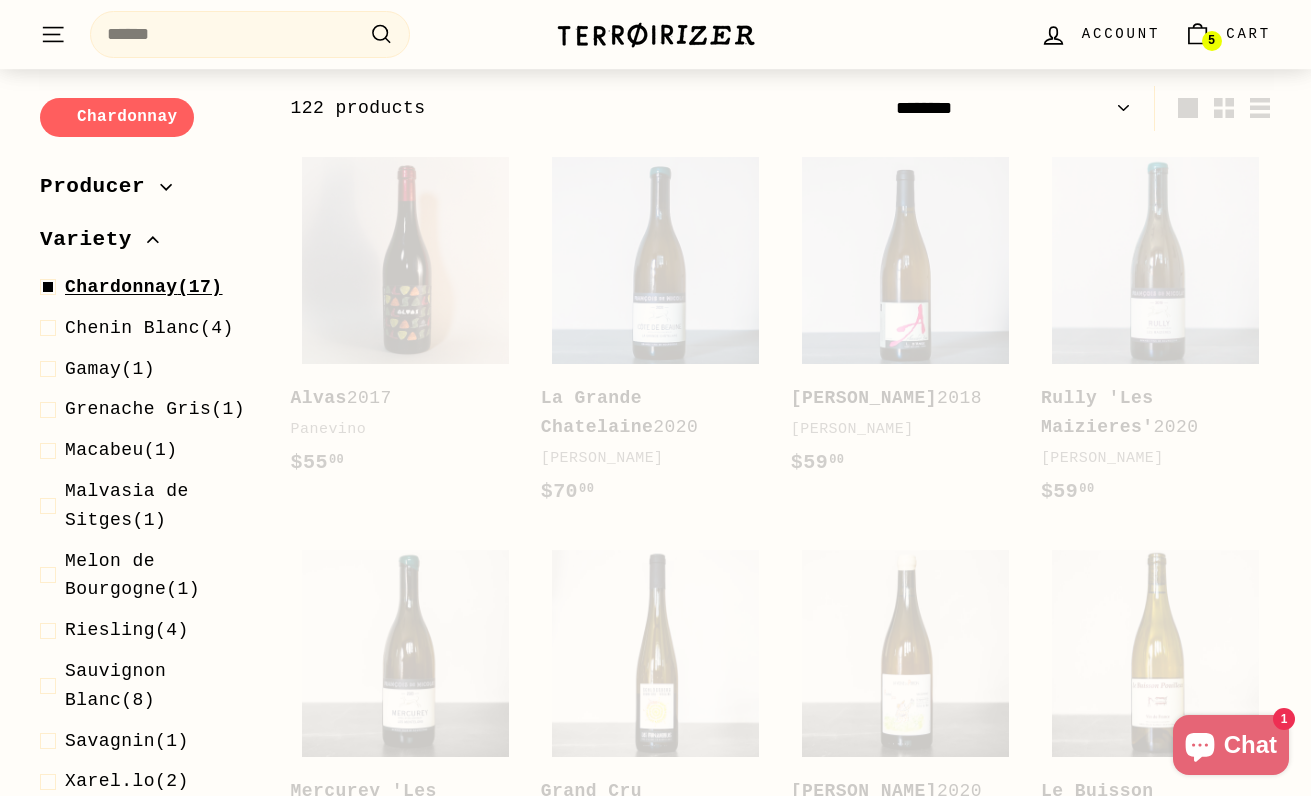 scroll, scrollTop: 301, scrollLeft: 0, axis: vertical 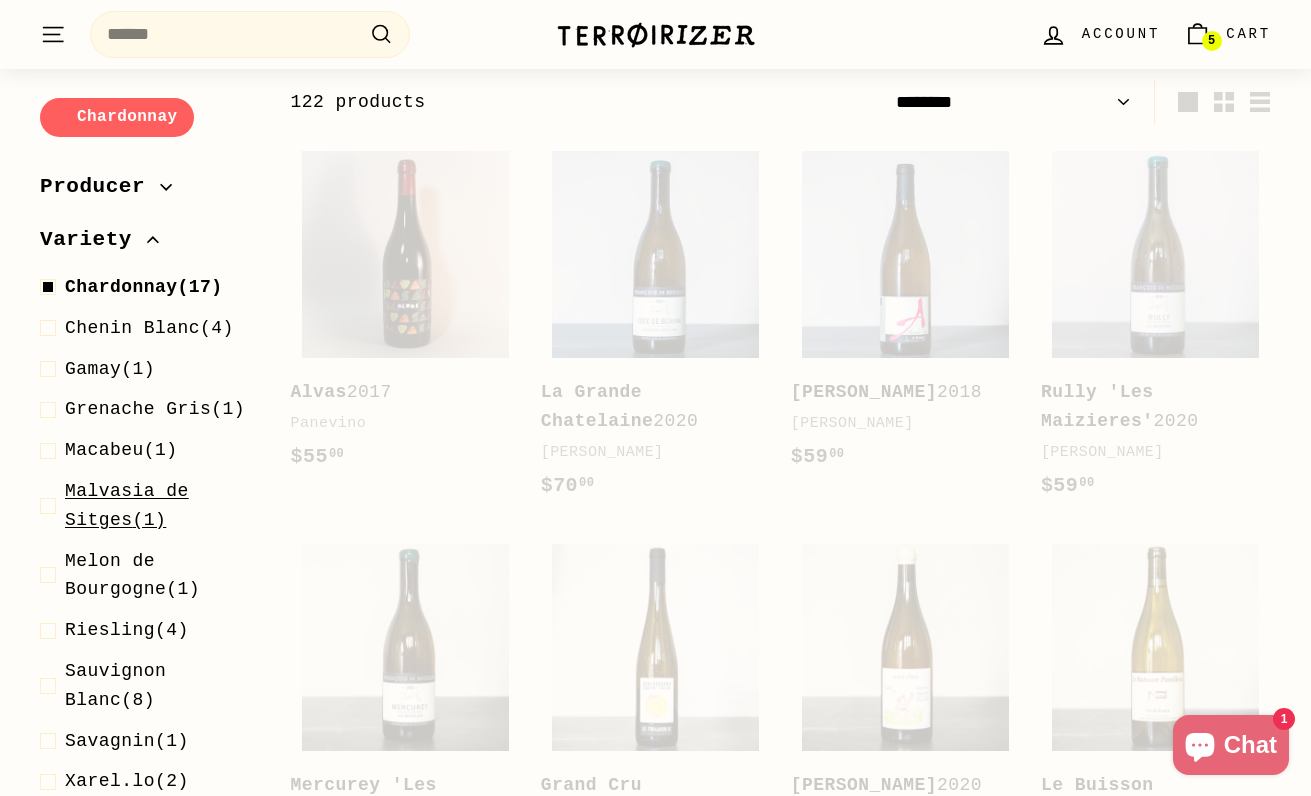 select on "******" 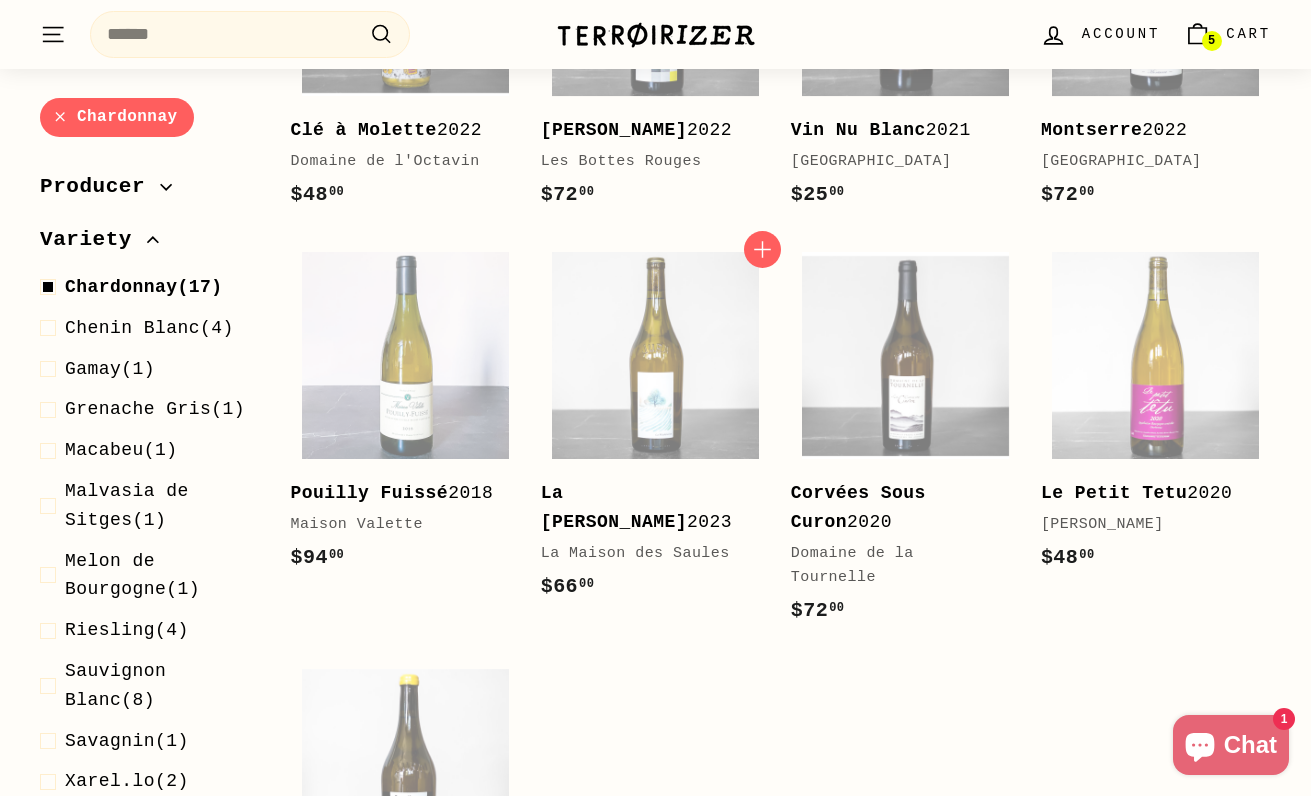 scroll, scrollTop: 1367, scrollLeft: 0, axis: vertical 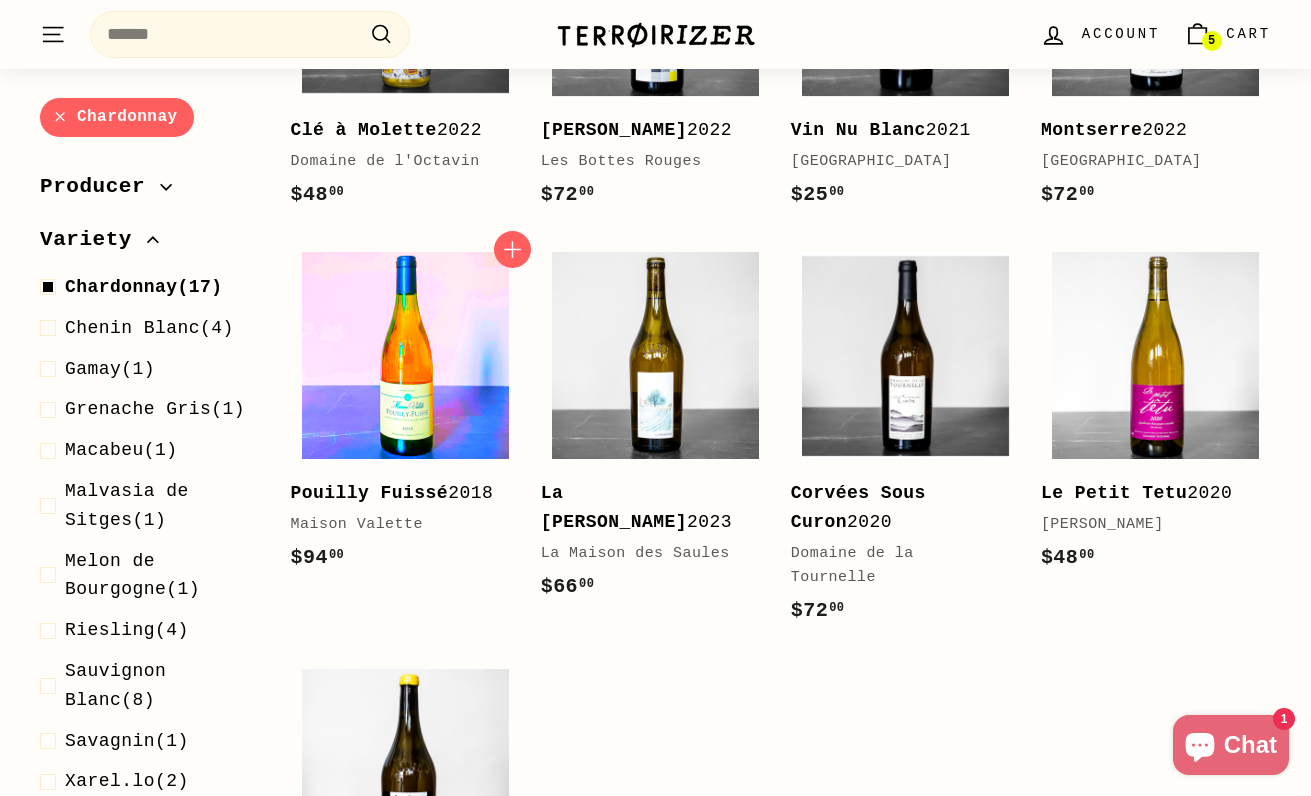 click at bounding box center [405, 355] 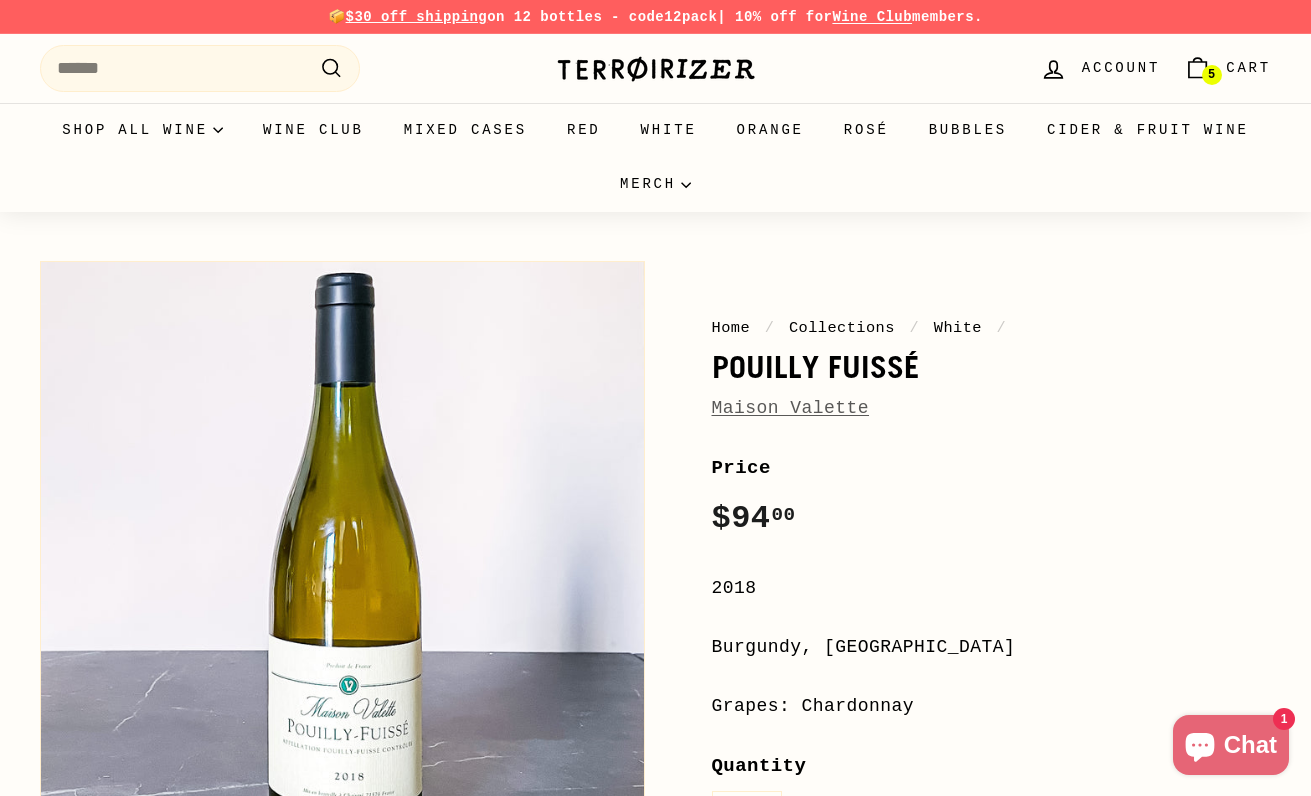 scroll, scrollTop: 0, scrollLeft: 0, axis: both 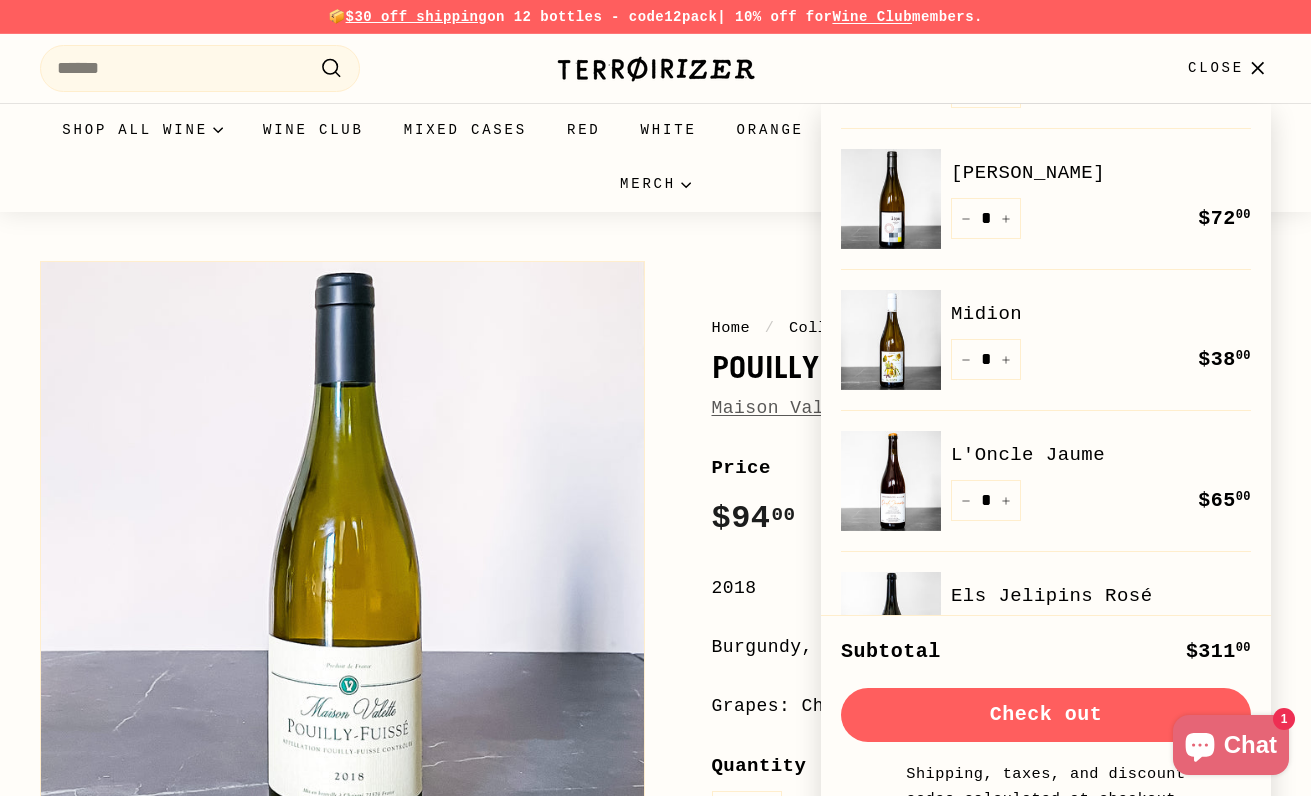 click on "Home
/
Collections
/
White
/
Pouilly Fuissé
Maison Valette
Home
/
Collections
/
White
/
Pouilly Fuissé
Maison Valette
Price
Regular price $94 00
$94.00
/
2018
Burgundy, France
Grapes: Chardonnay
* − +" at bounding box center (655, 758) 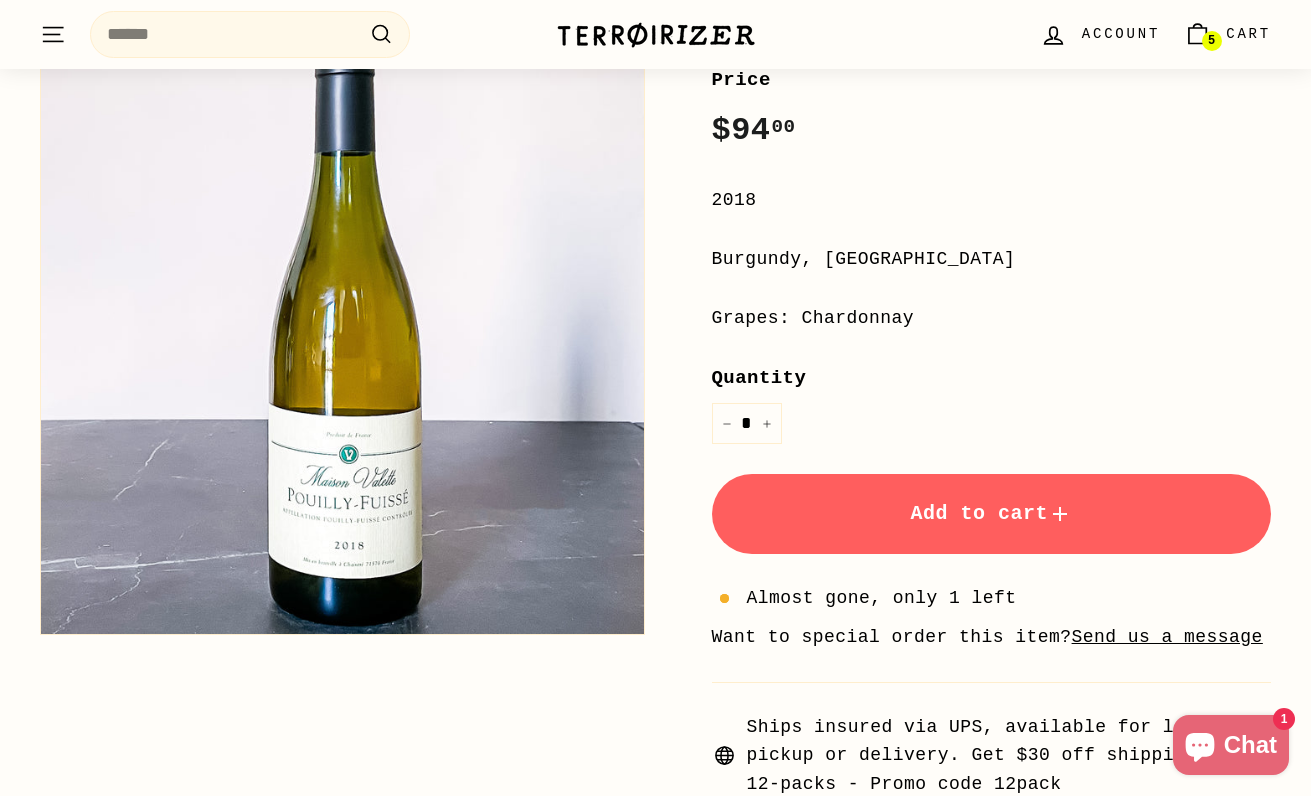 scroll, scrollTop: 273, scrollLeft: 0, axis: vertical 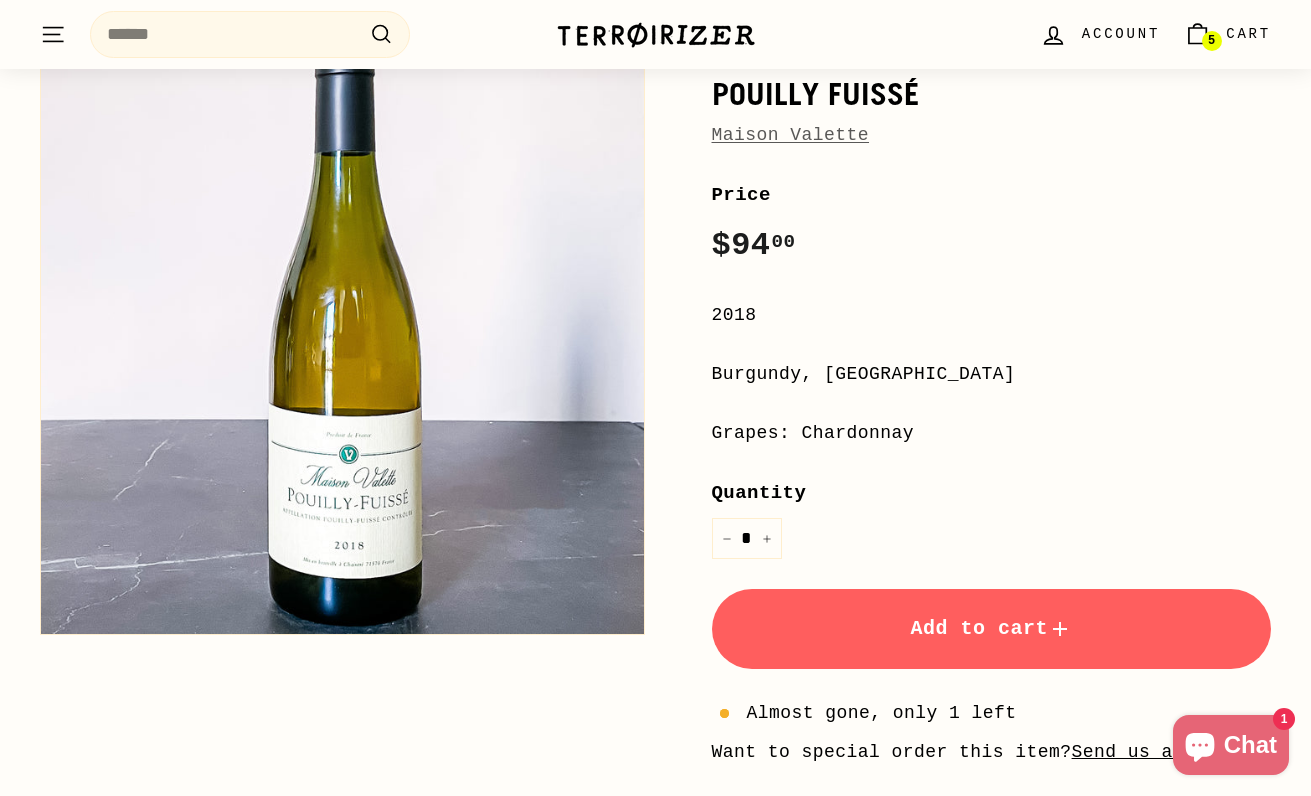 click on "Add to cart" at bounding box center (992, 629) 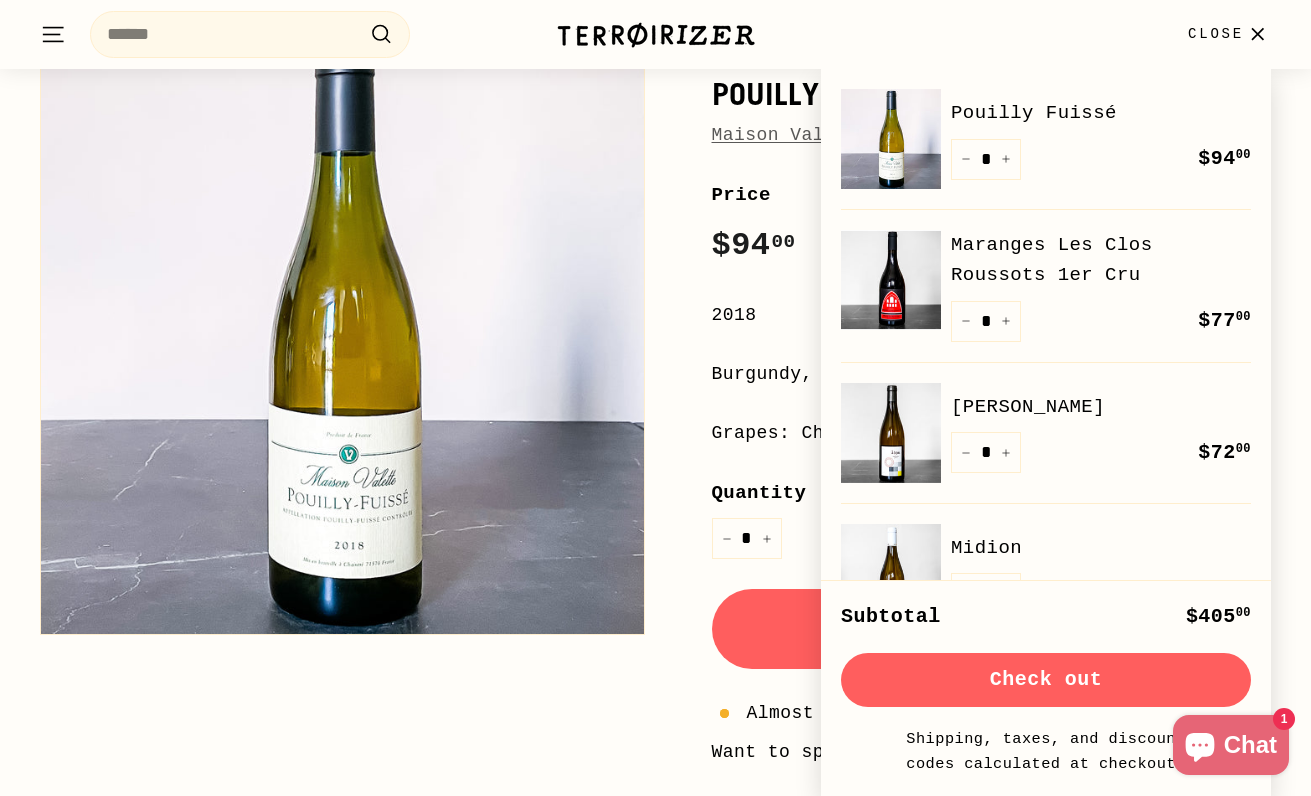 scroll, scrollTop: 0, scrollLeft: 0, axis: both 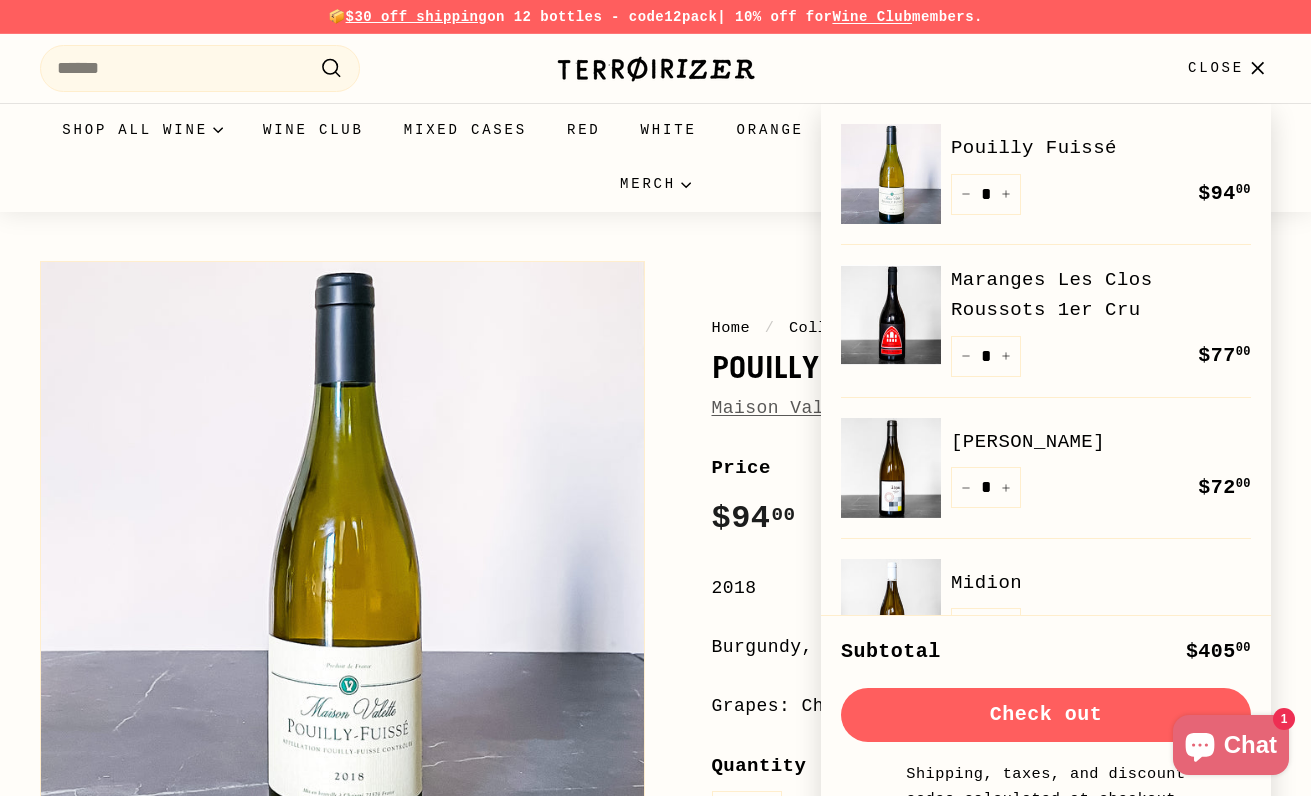 click on "Check out" at bounding box center (1046, 715) 